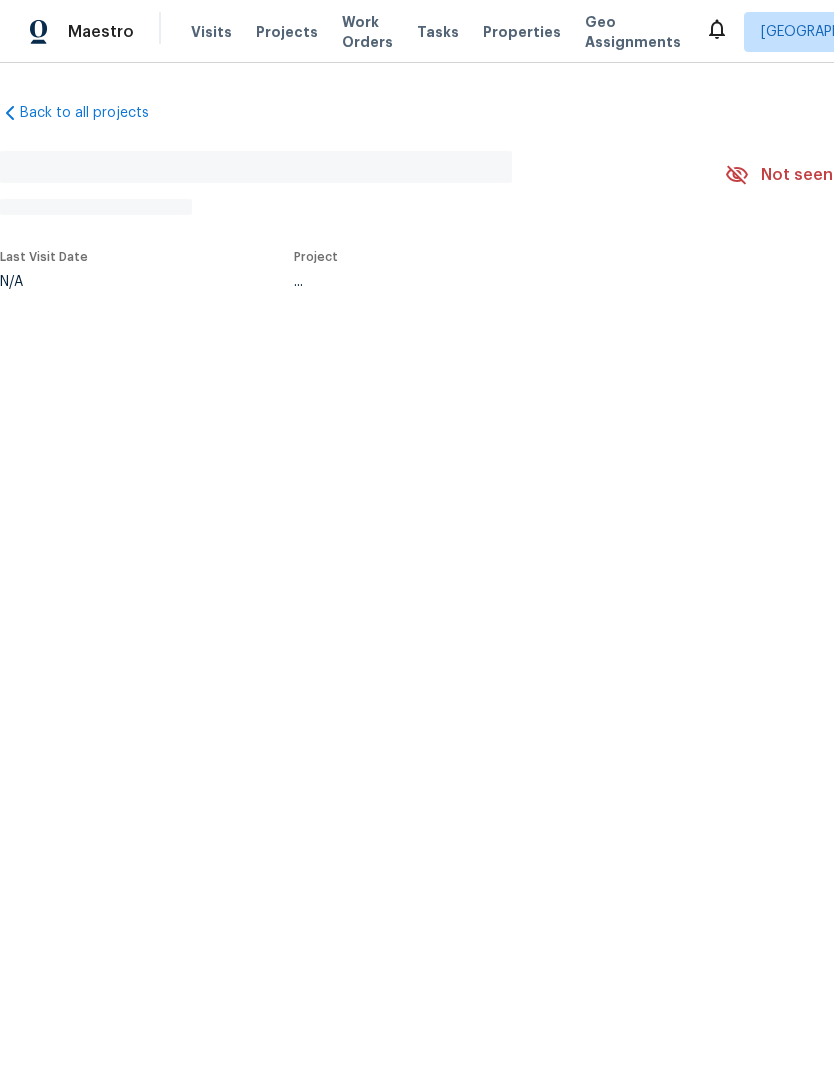 scroll, scrollTop: 0, scrollLeft: 0, axis: both 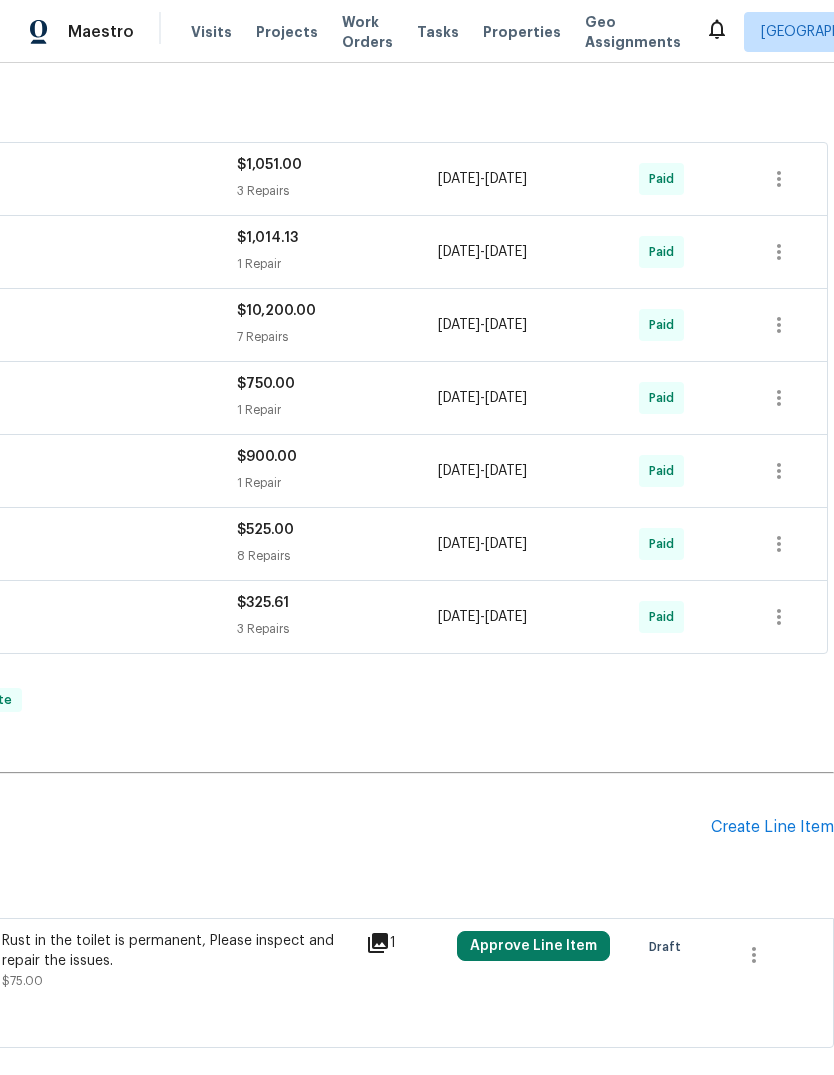 click on "Create Line Item" at bounding box center (772, 827) 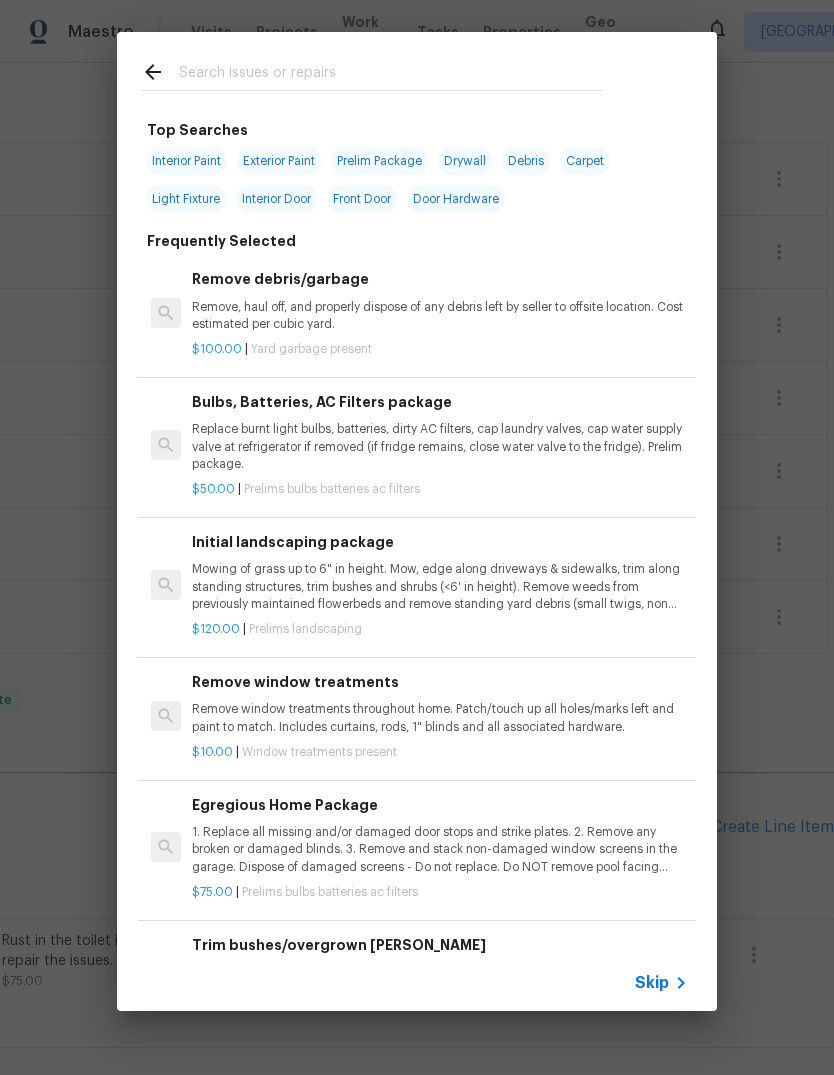 click at bounding box center [391, 75] 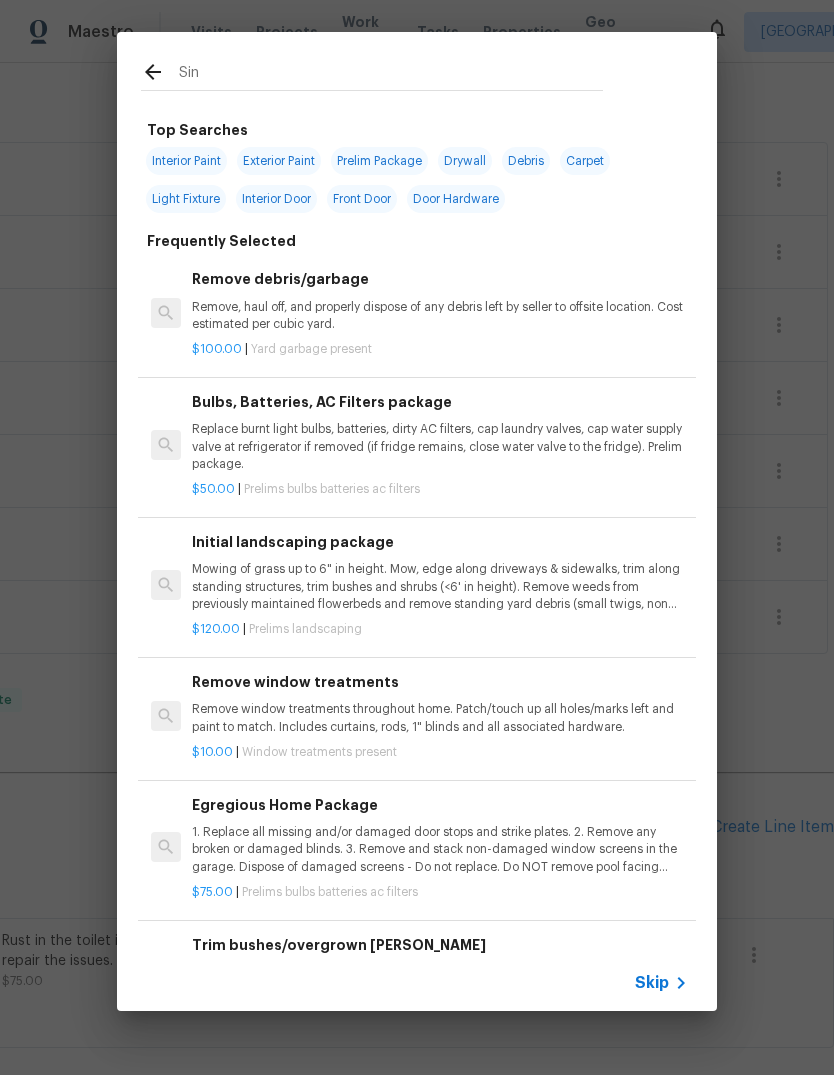 type on "Sink" 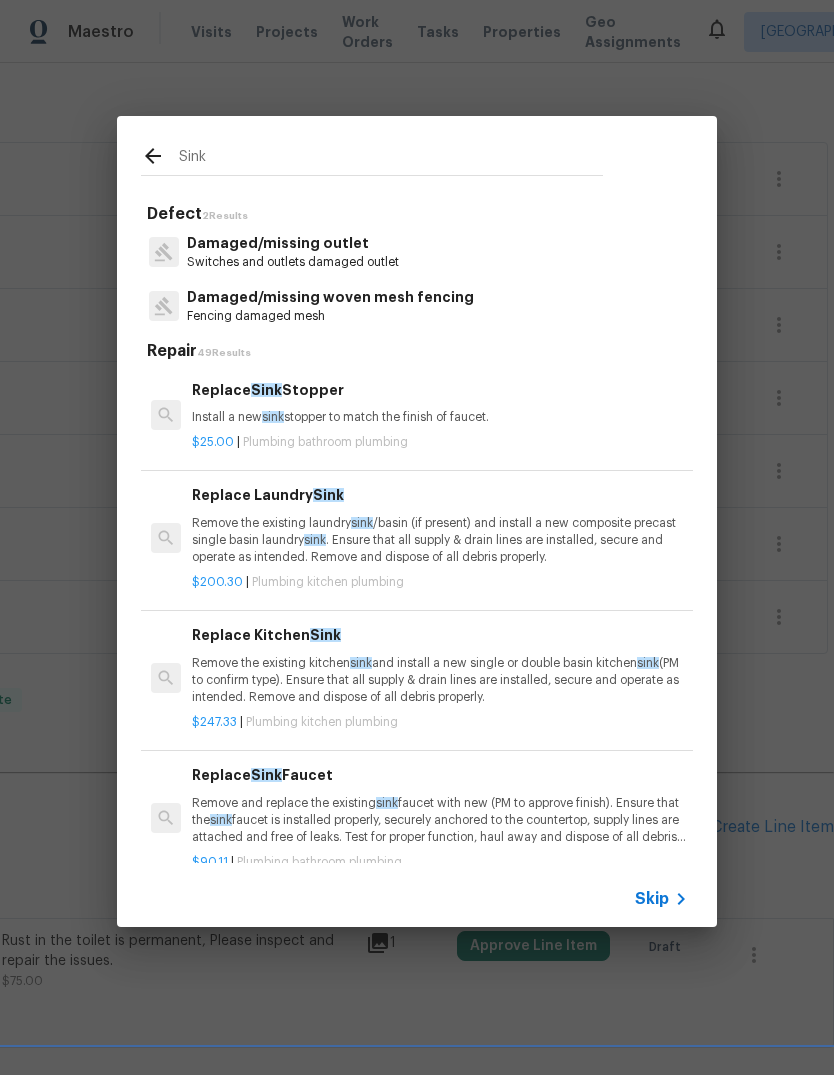 click on "Replace  Sink  Stopper Install a new  sink  stopper to match the finish of faucet." at bounding box center (440, 403) 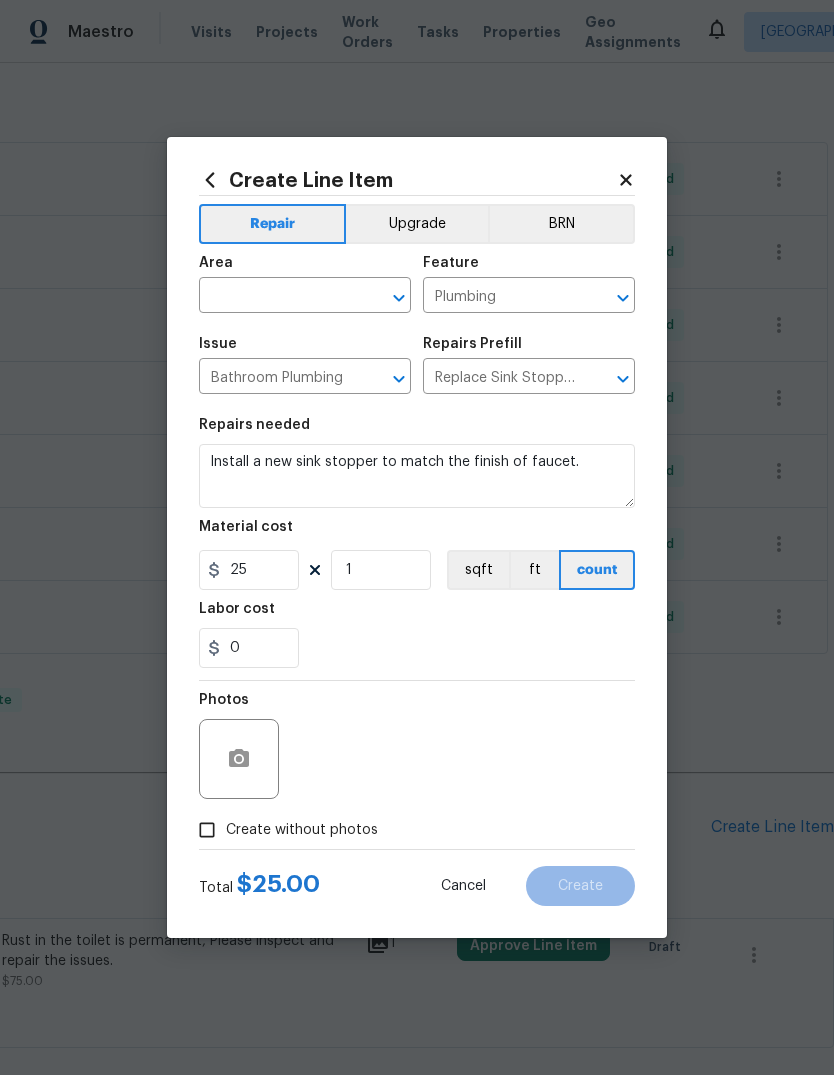 click at bounding box center [277, 297] 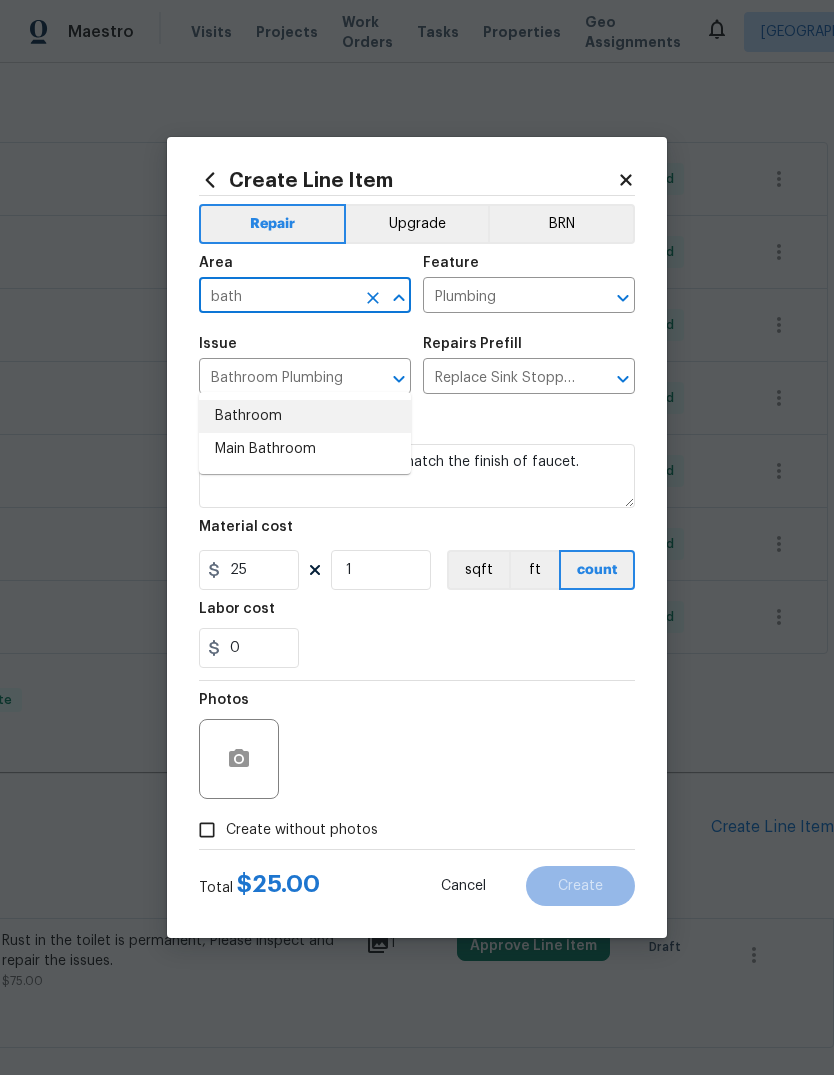 click on "Bathroom" at bounding box center (305, 416) 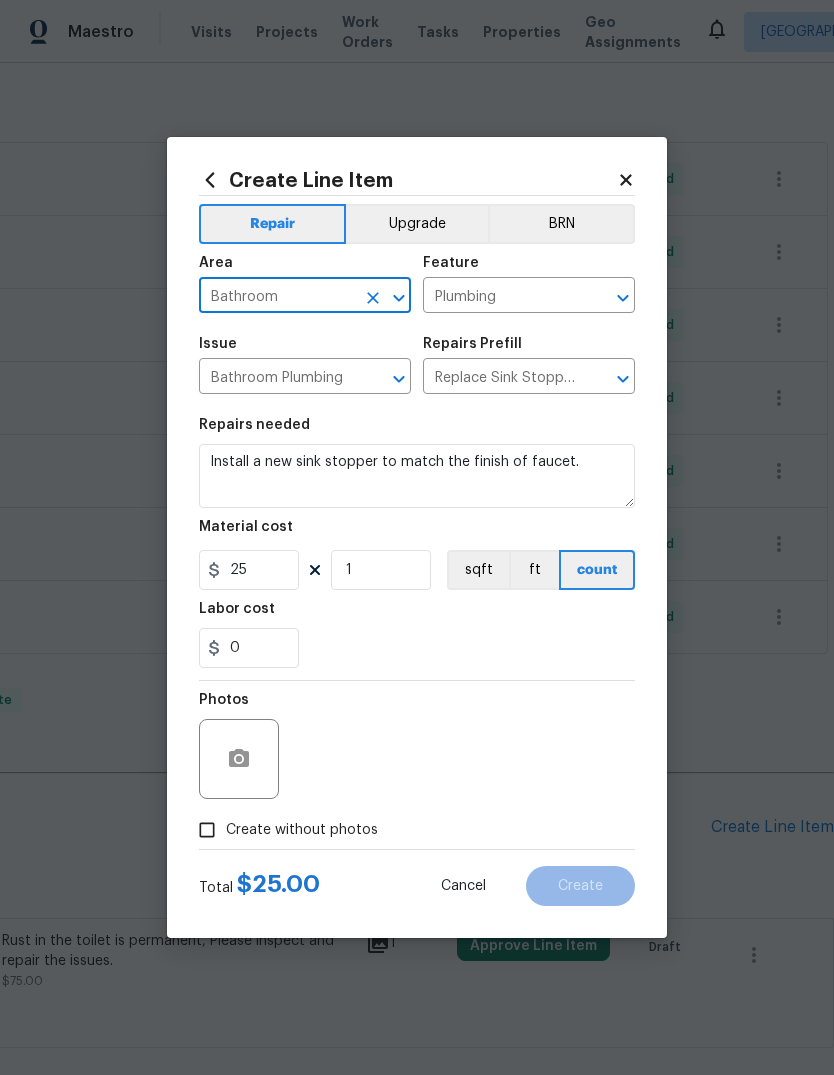 click on "0" at bounding box center (417, 648) 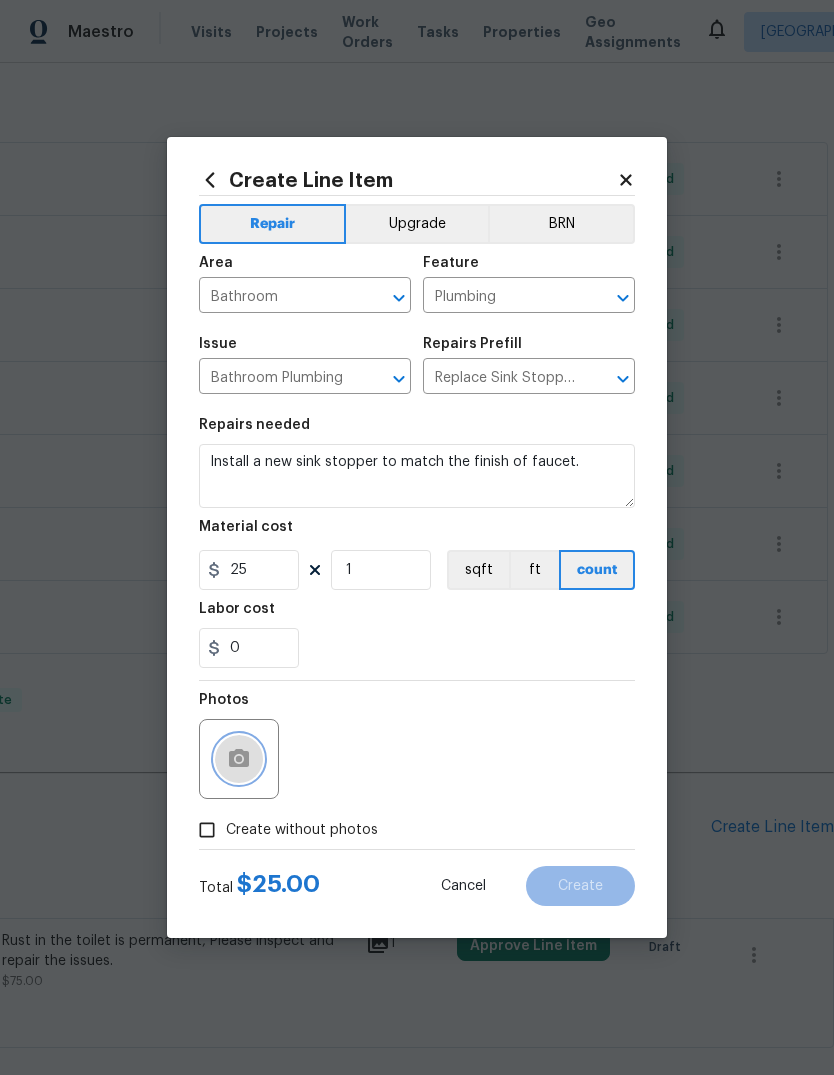 click at bounding box center (239, 759) 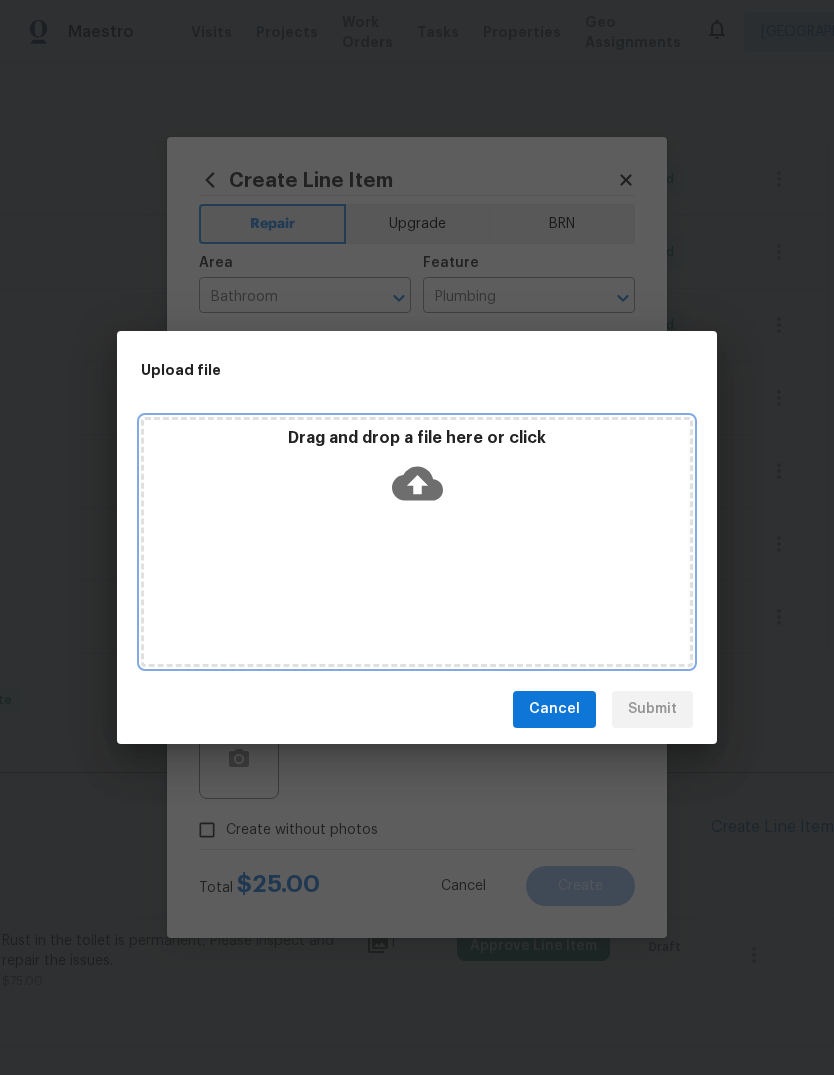 click on "Drag and drop a file here or click" at bounding box center (417, 438) 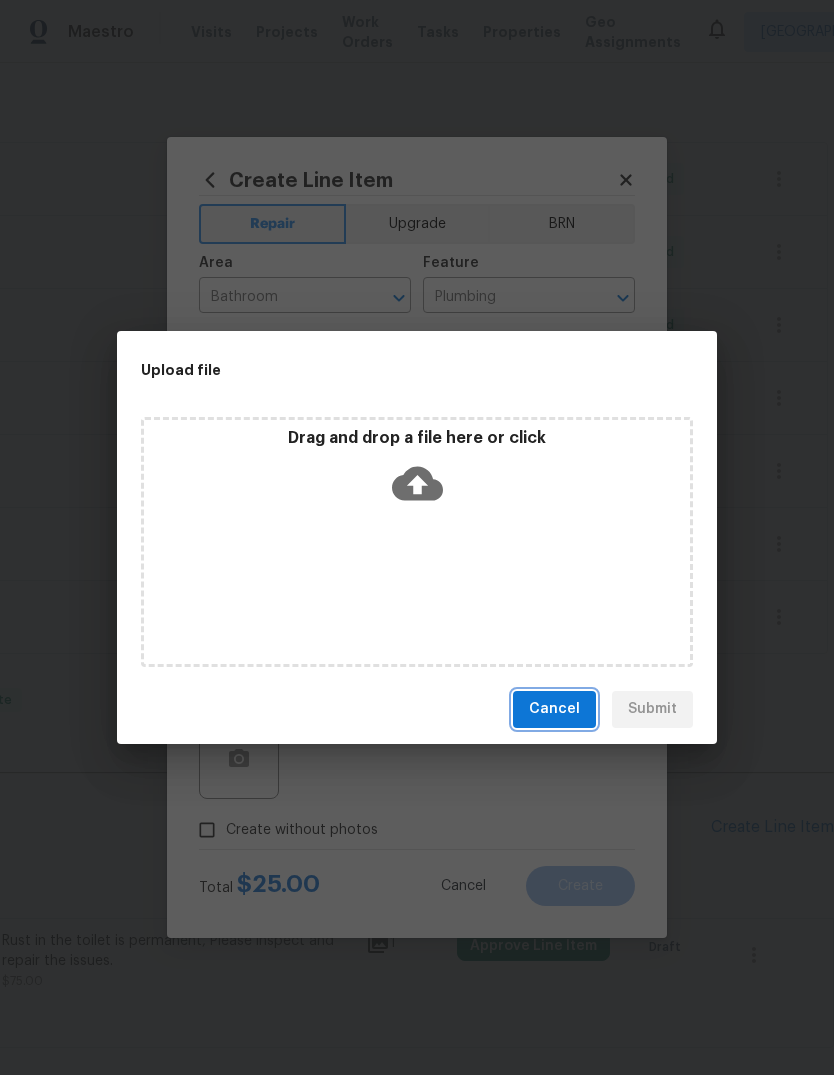 click on "Cancel" at bounding box center [554, 709] 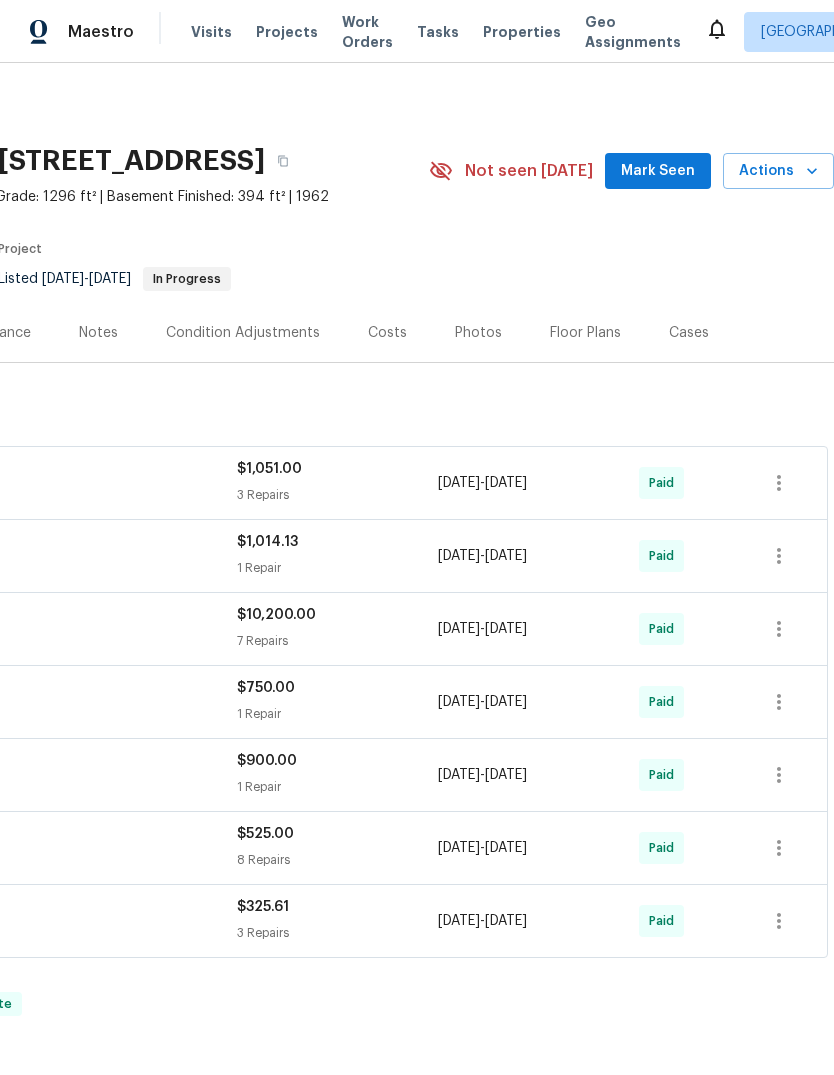 scroll, scrollTop: 0, scrollLeft: 296, axis: horizontal 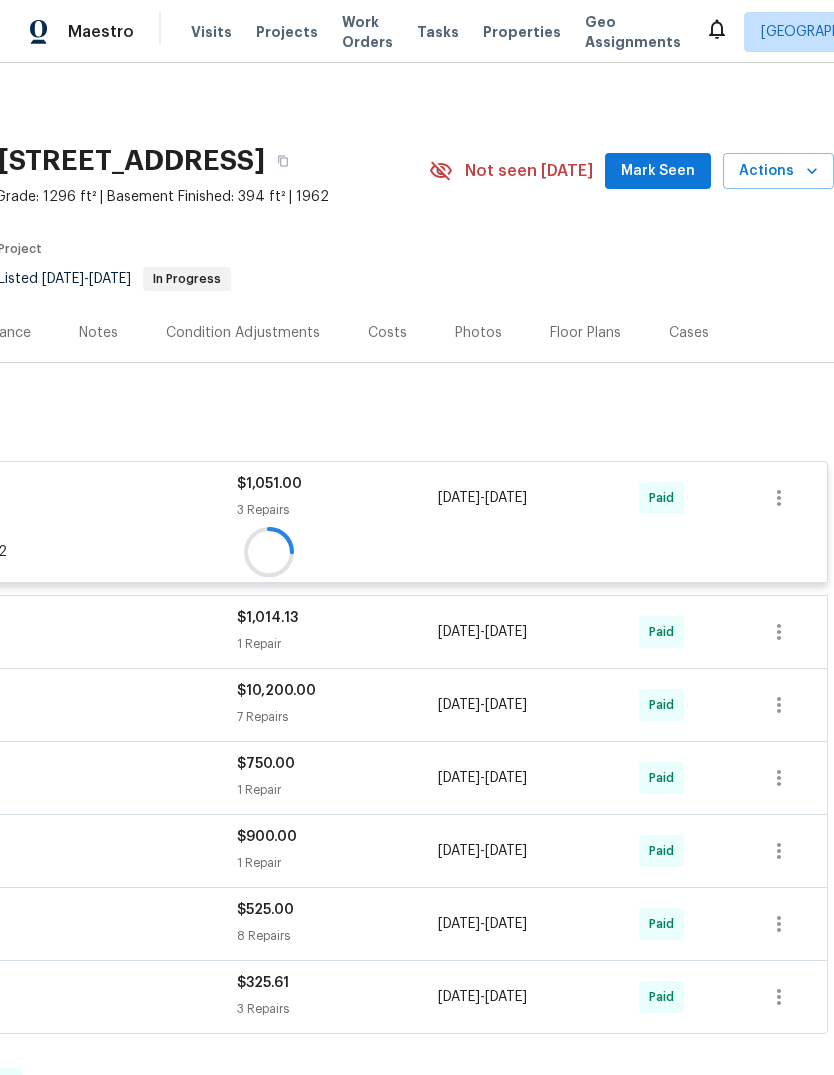 click on "Global Habitats Inc" at bounding box center (-14, 620) 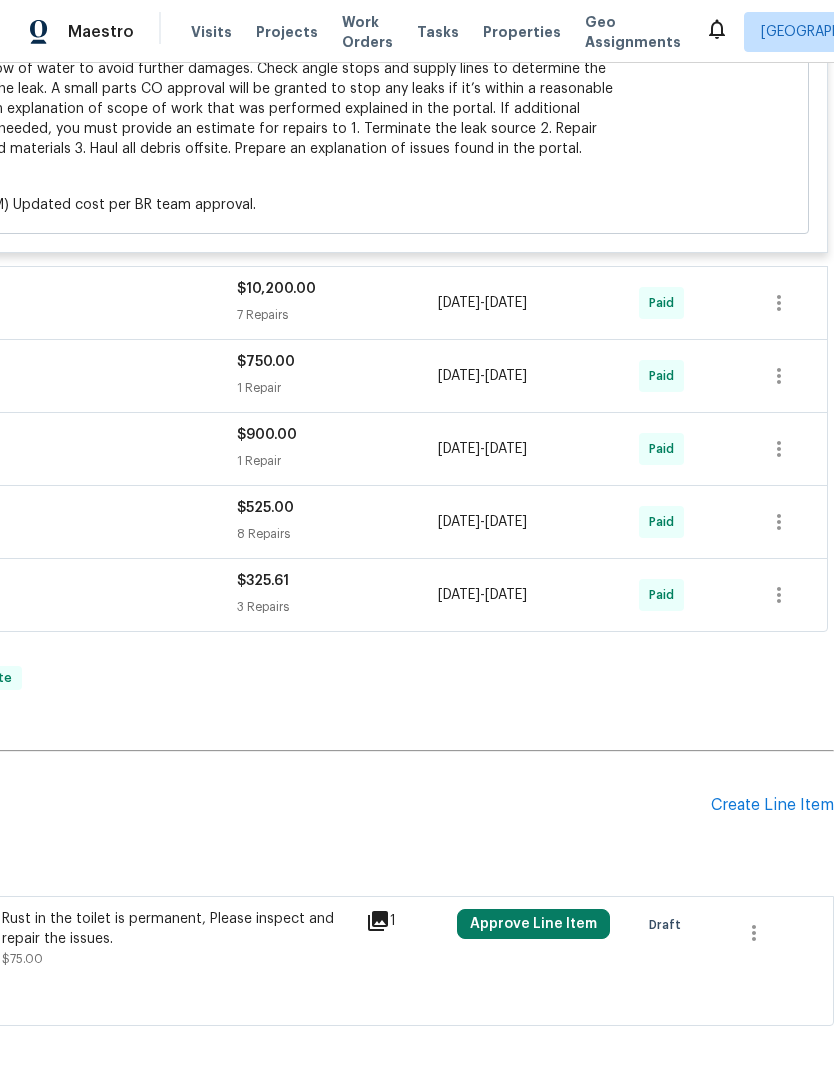 scroll, scrollTop: 2196, scrollLeft: 296, axis: both 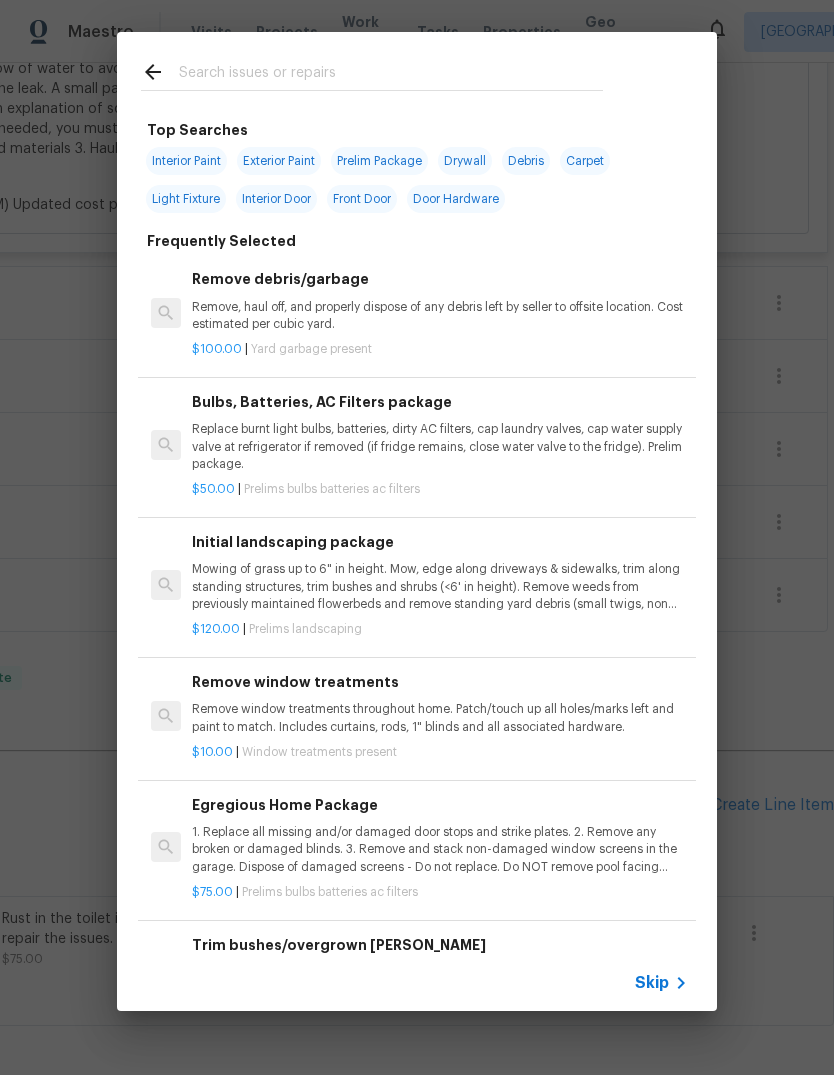 click at bounding box center (372, 71) 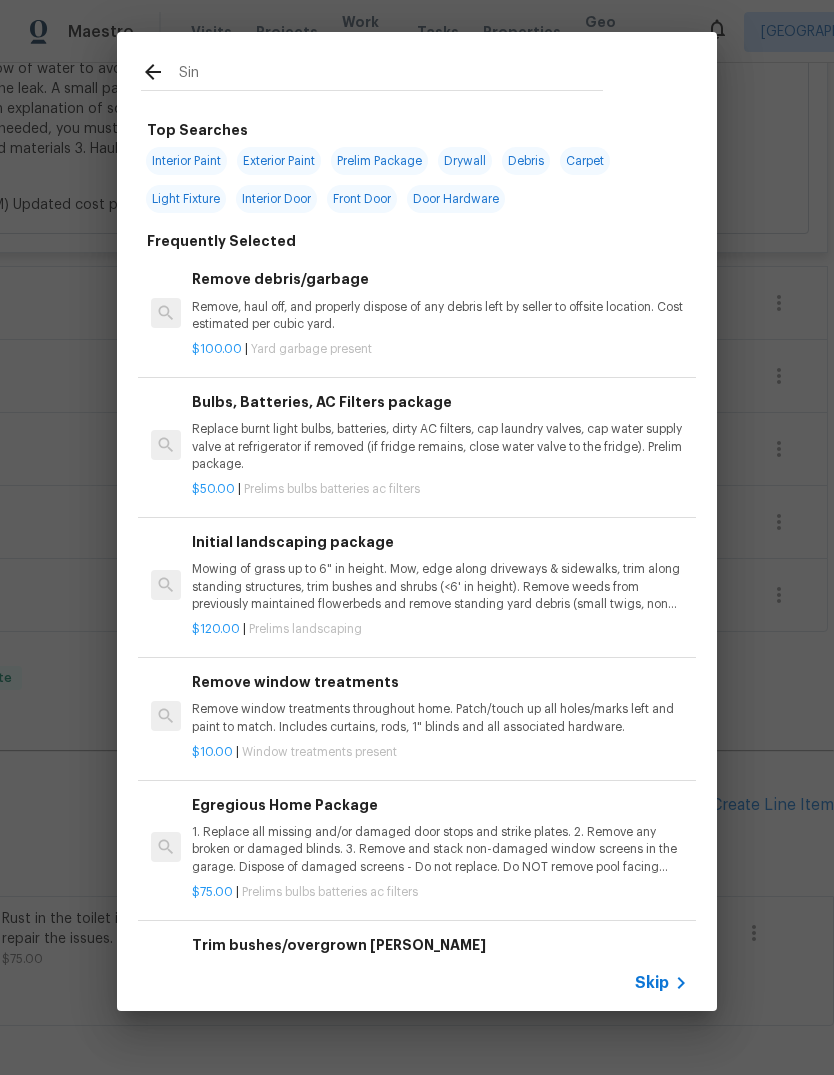 type on "Sink" 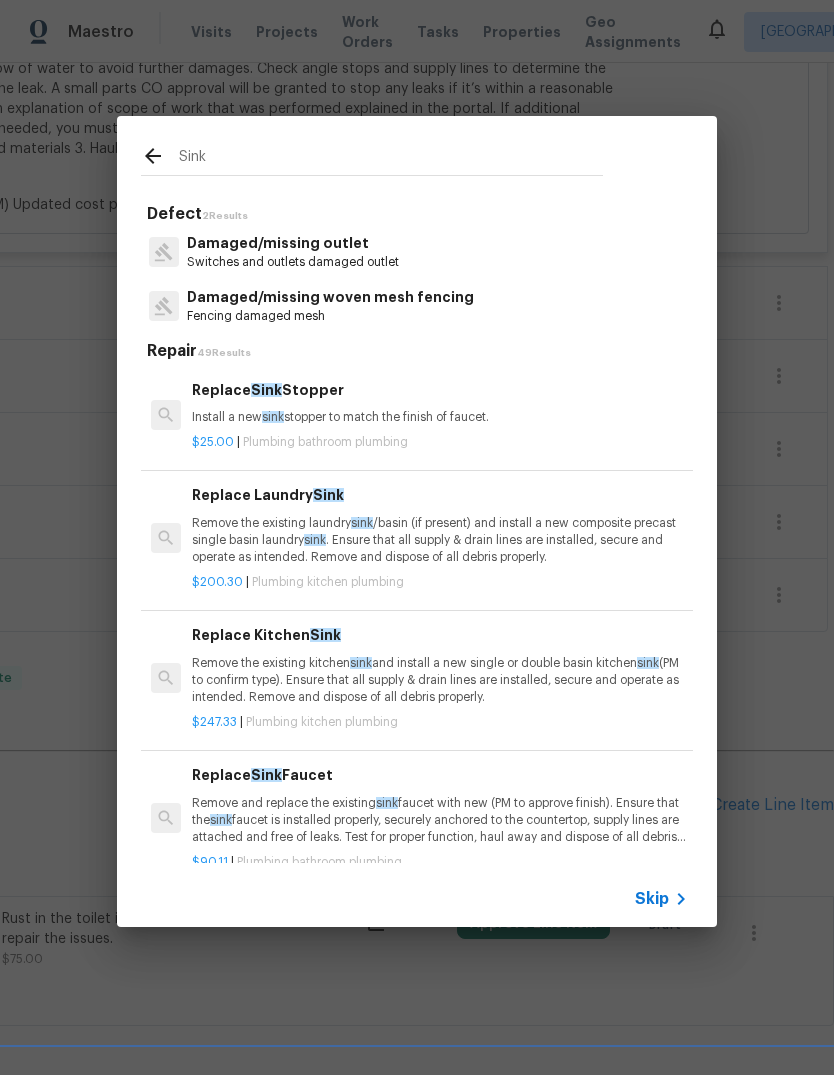 click on "Install a new  sink  stopper to match the finish of faucet." at bounding box center (440, 417) 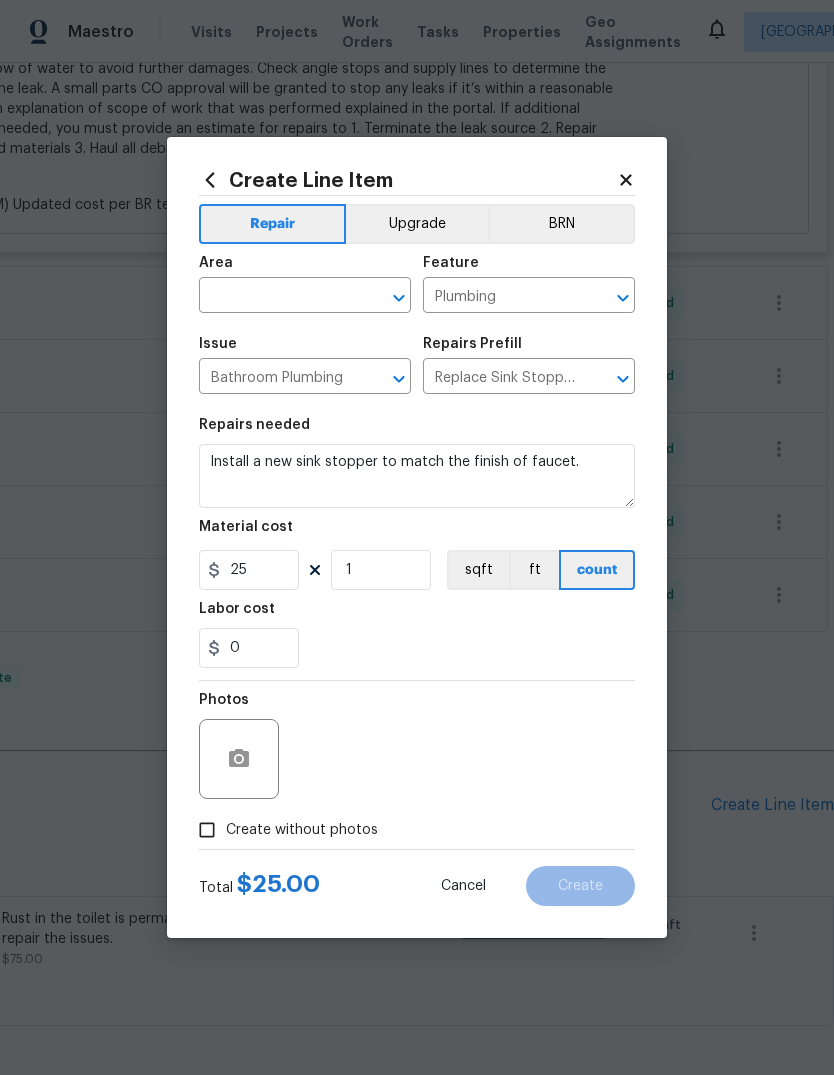 click on "Repairs needed Install a new sink stopper to match the finish of faucet. Material cost 25 1 sqft ft count Labor cost 0" at bounding box center (417, 543) 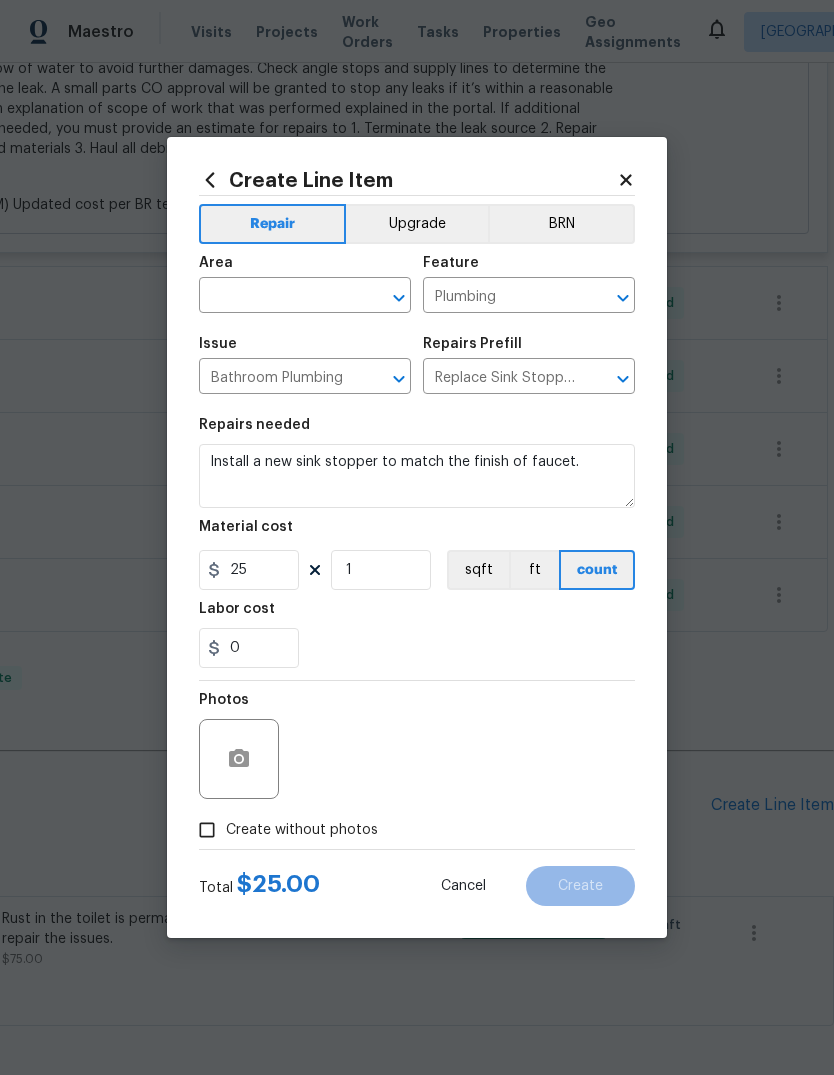 click at bounding box center (277, 297) 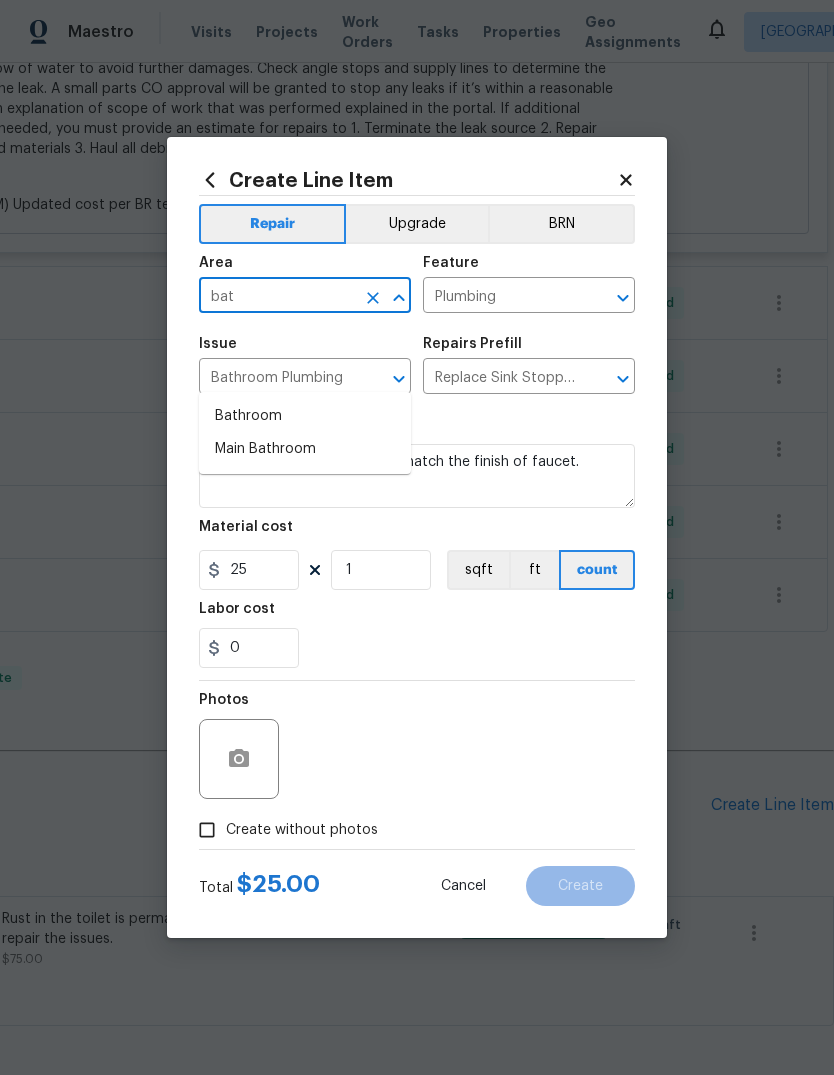 click on "Bathroom" at bounding box center (305, 416) 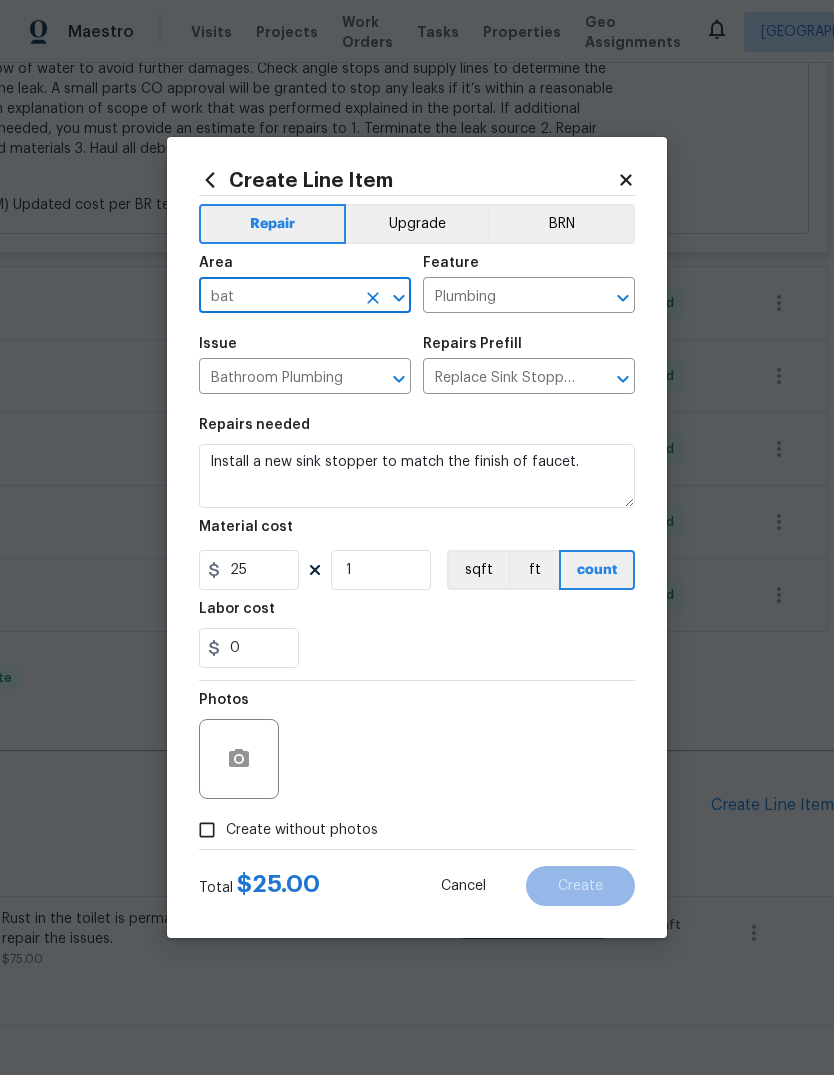 type on "Bathroom" 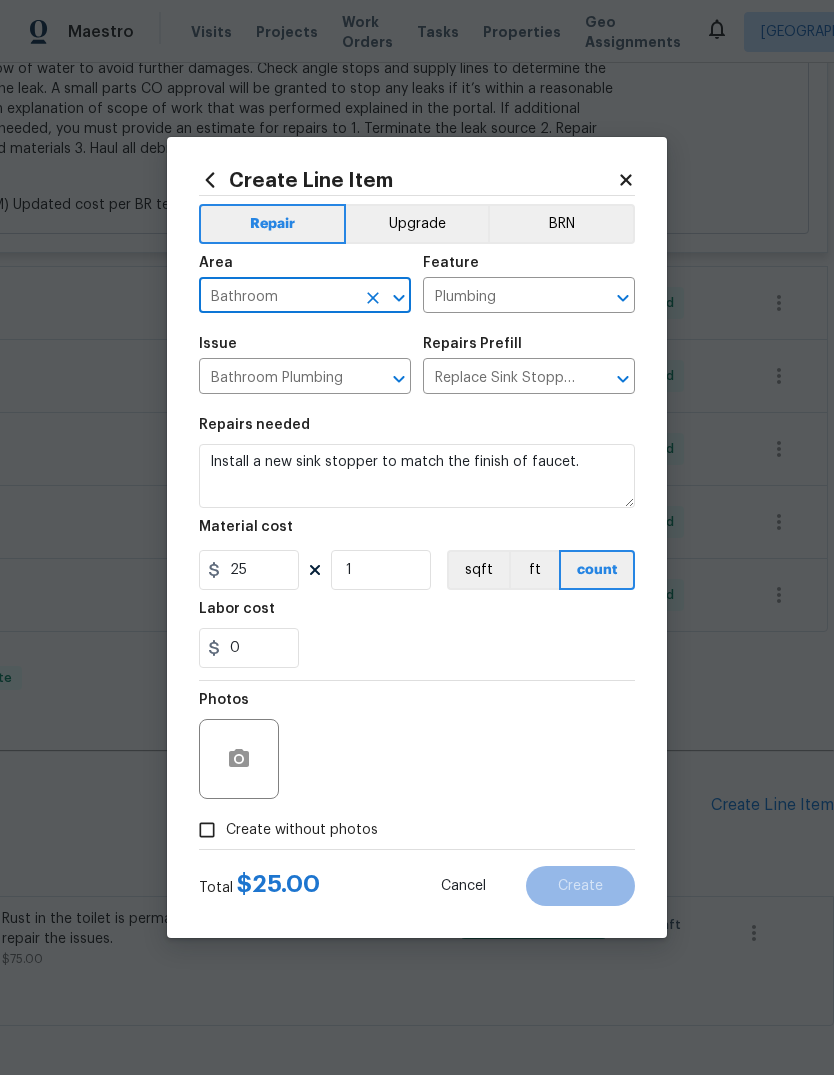 click on "0" at bounding box center [417, 648] 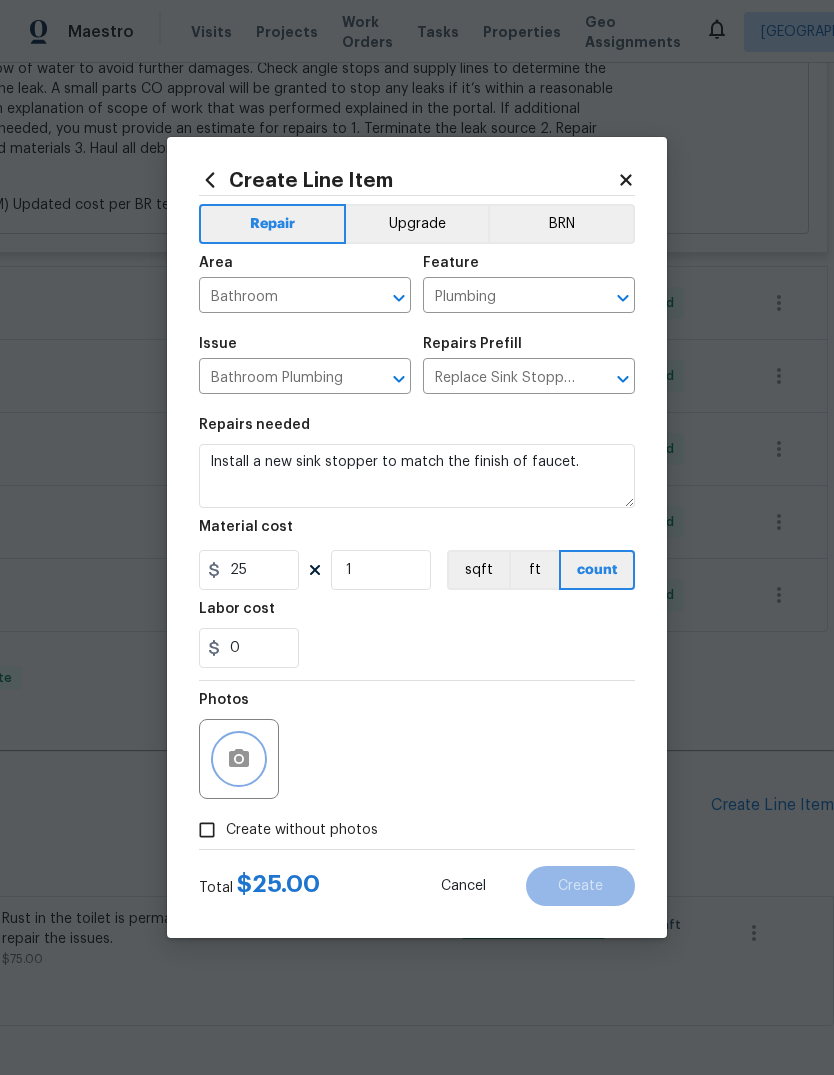 click at bounding box center (239, 759) 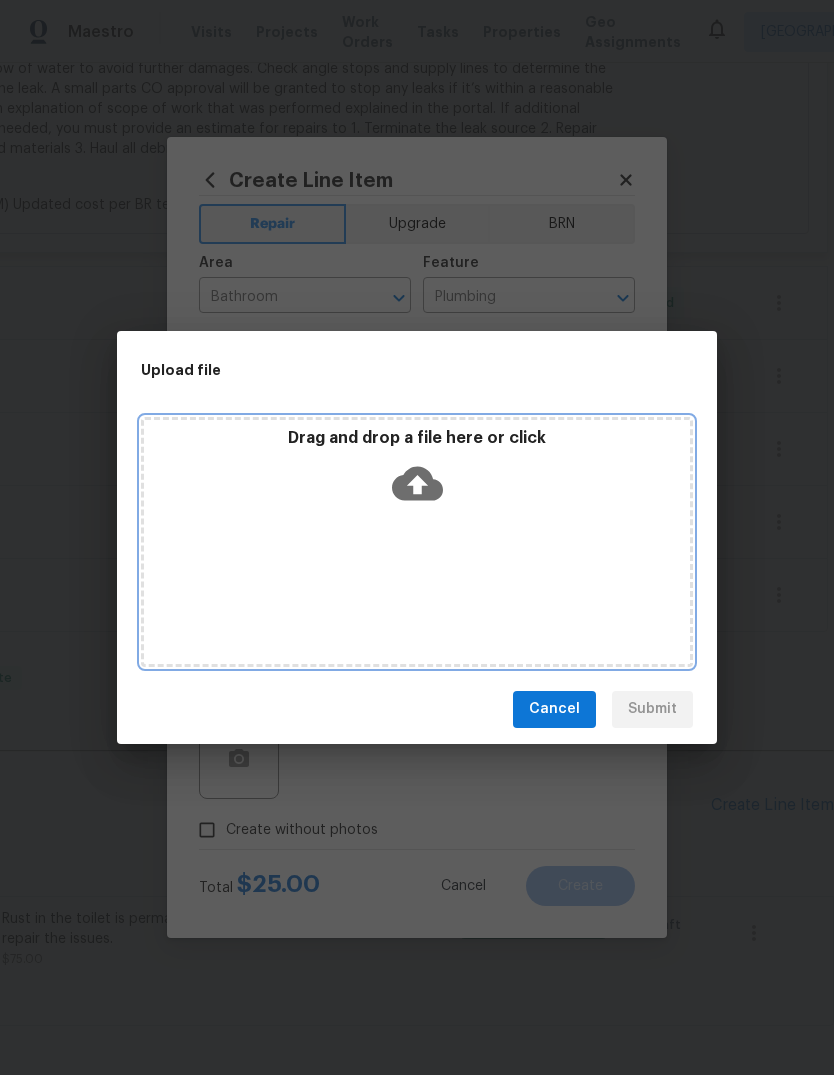 click on "Drag and drop a file here or click" at bounding box center [417, 438] 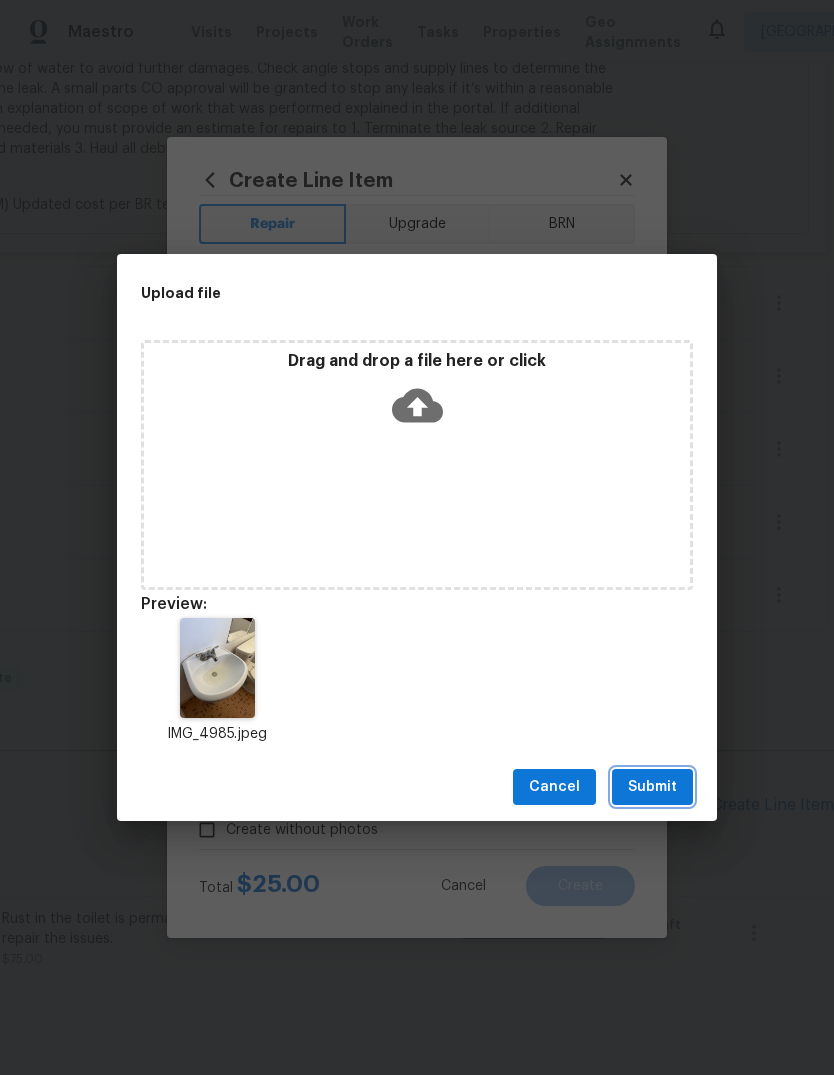 click on "Submit" at bounding box center [652, 787] 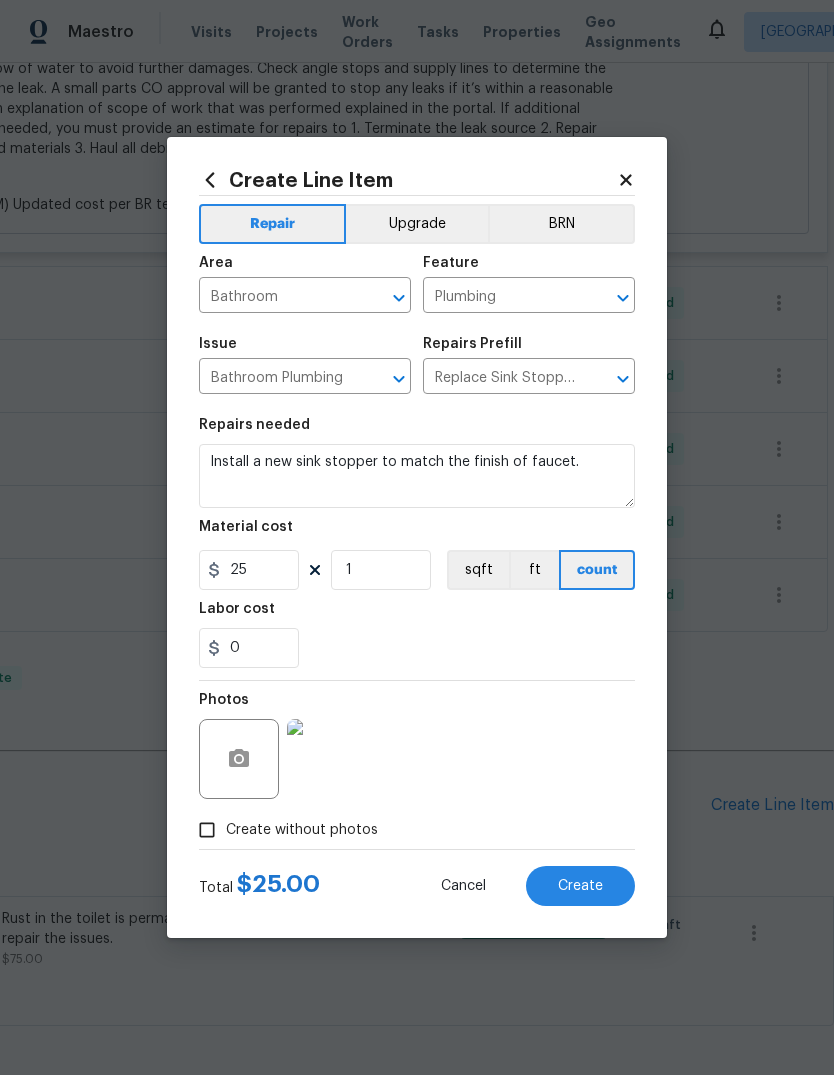 click on "Create" at bounding box center [580, 886] 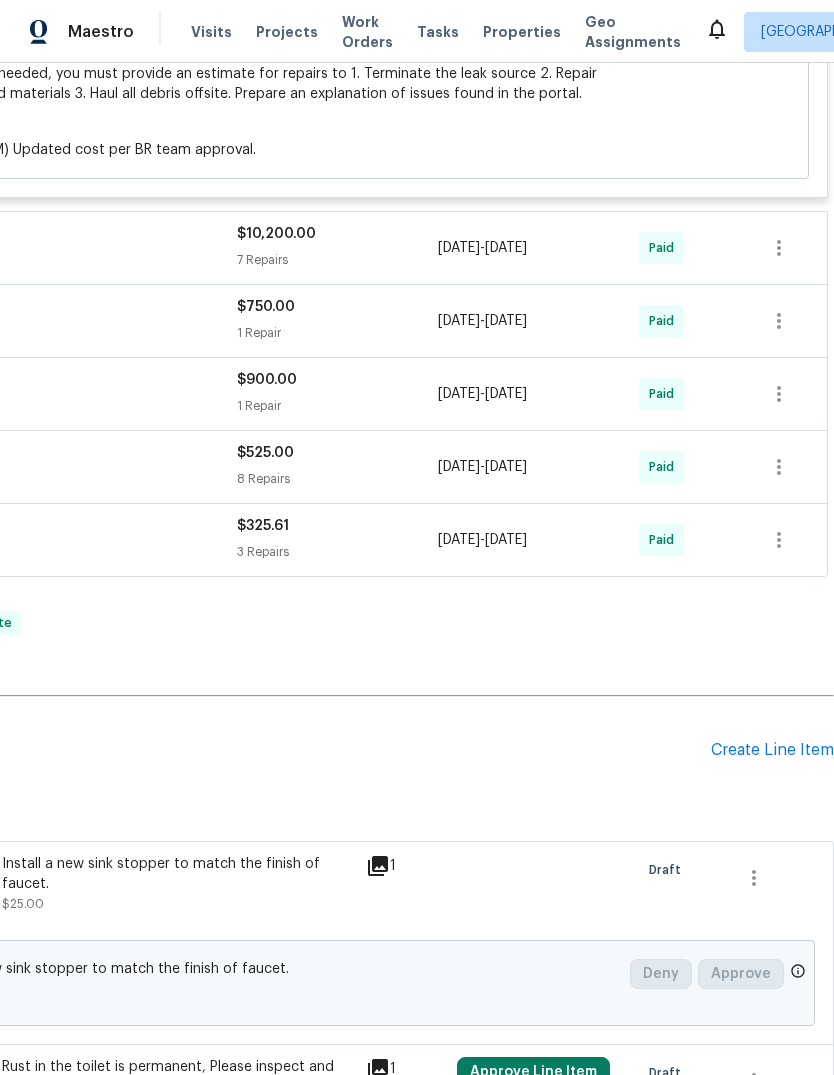 scroll, scrollTop: 2251, scrollLeft: 296, axis: both 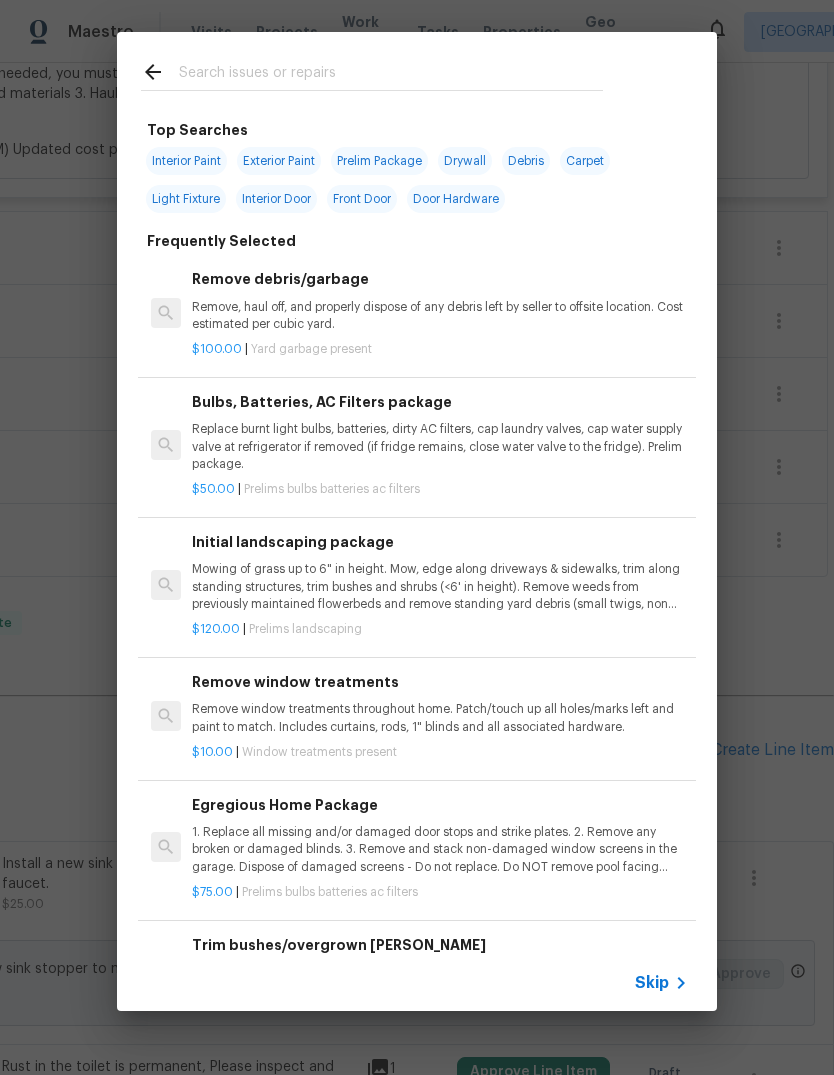 click at bounding box center (391, 75) 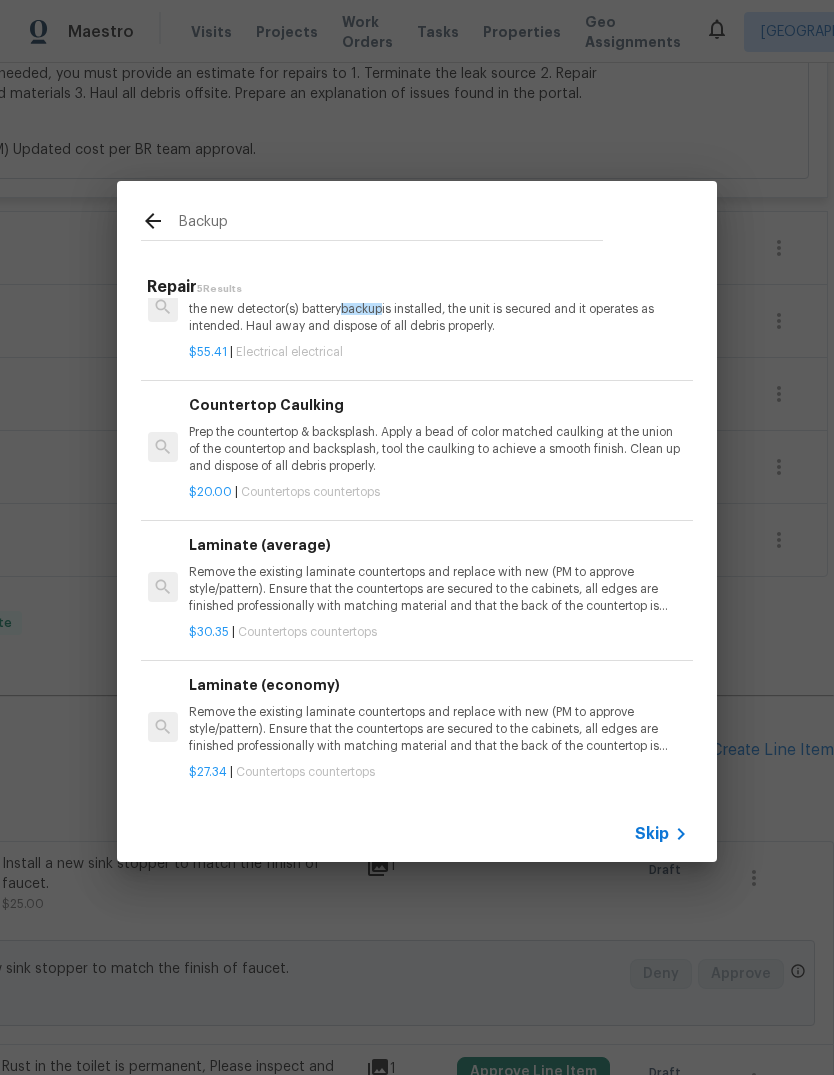 scroll, scrollTop: 181, scrollLeft: 3, axis: both 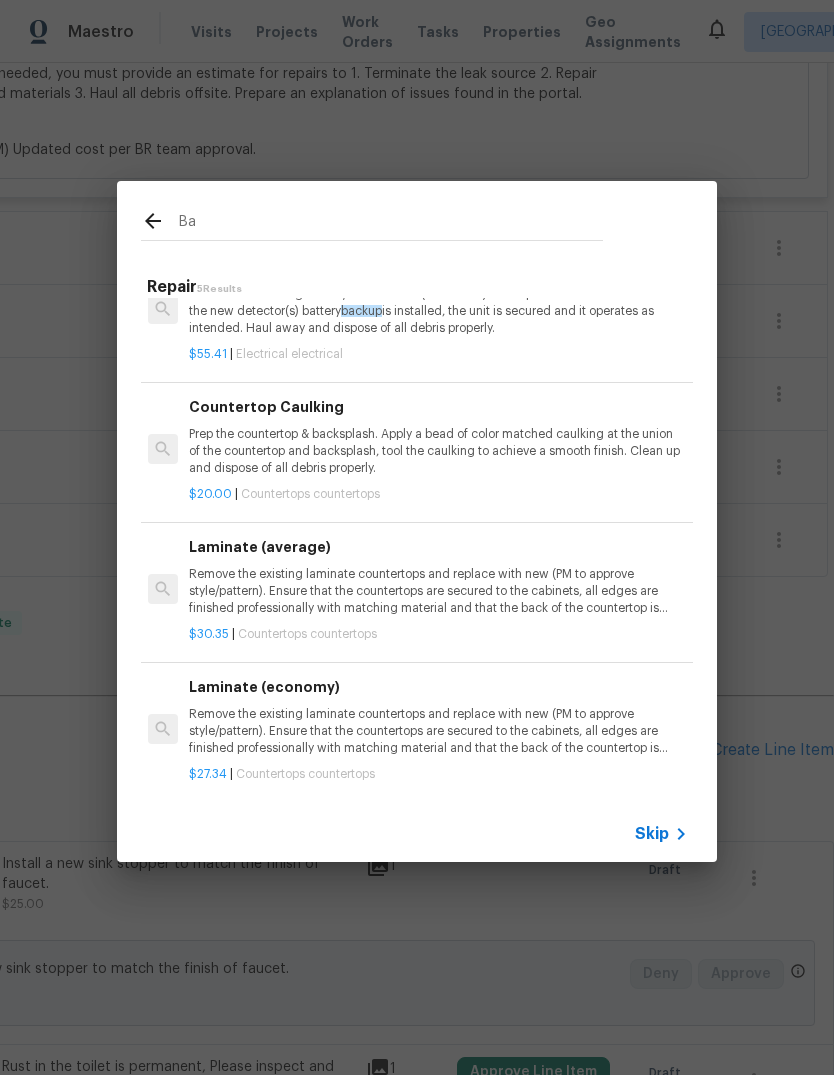 type on "B" 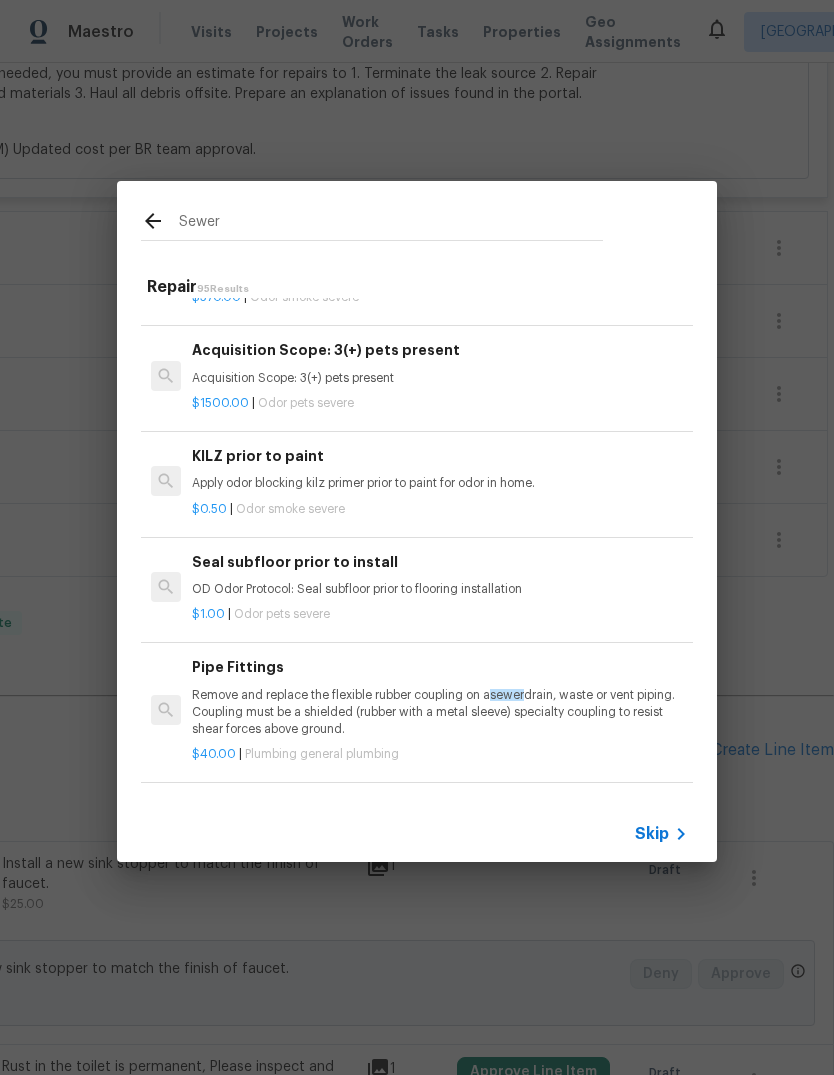 scroll, scrollTop: 498, scrollLeft: -2, axis: both 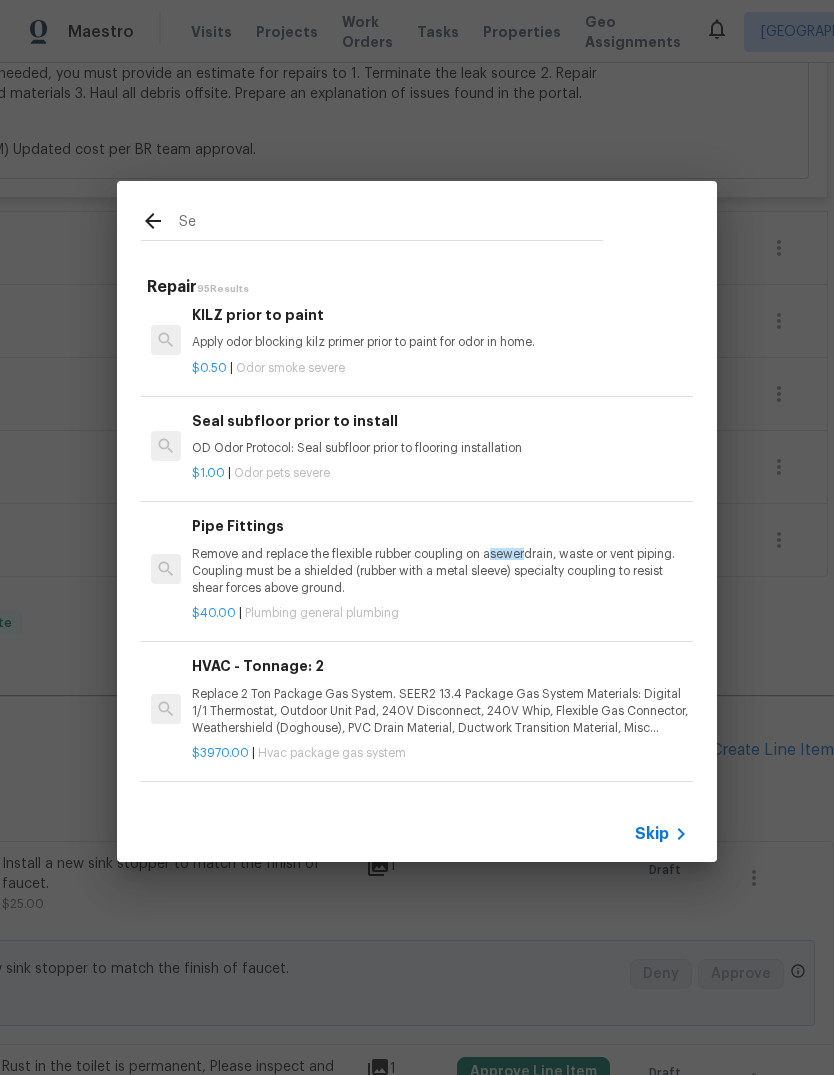 type on "S" 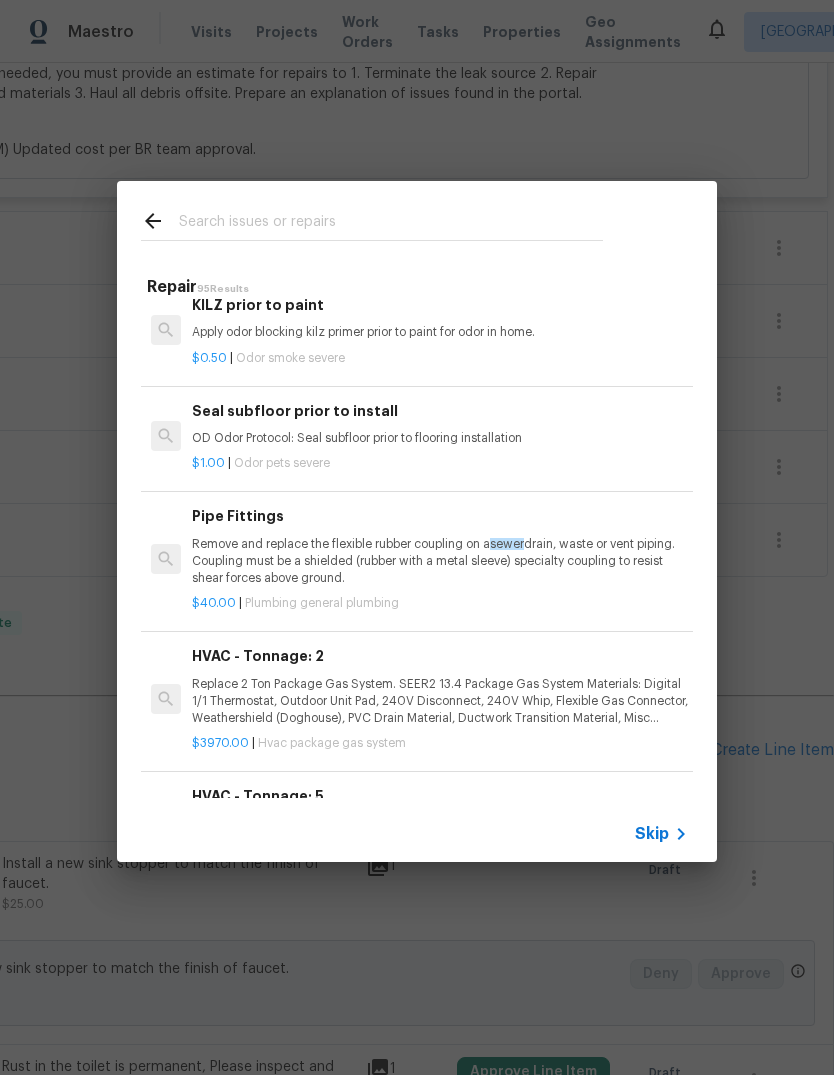 scroll, scrollTop: 618, scrollLeft: 0, axis: vertical 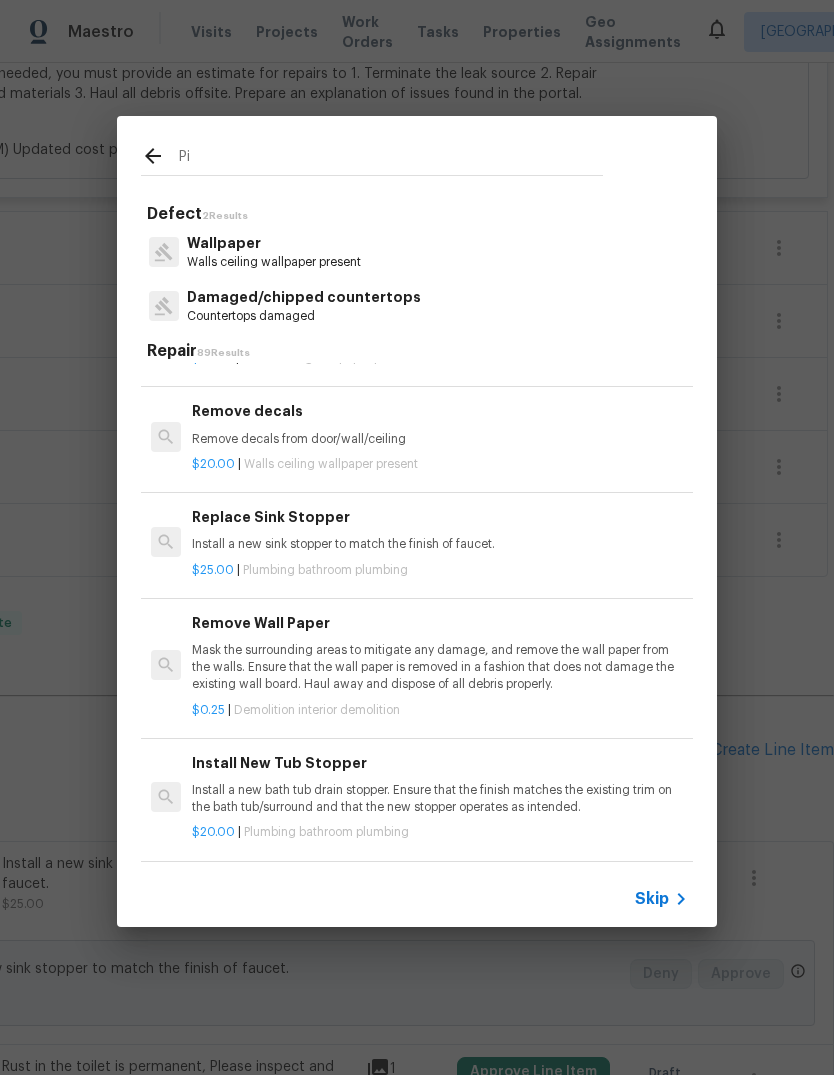 type on "P" 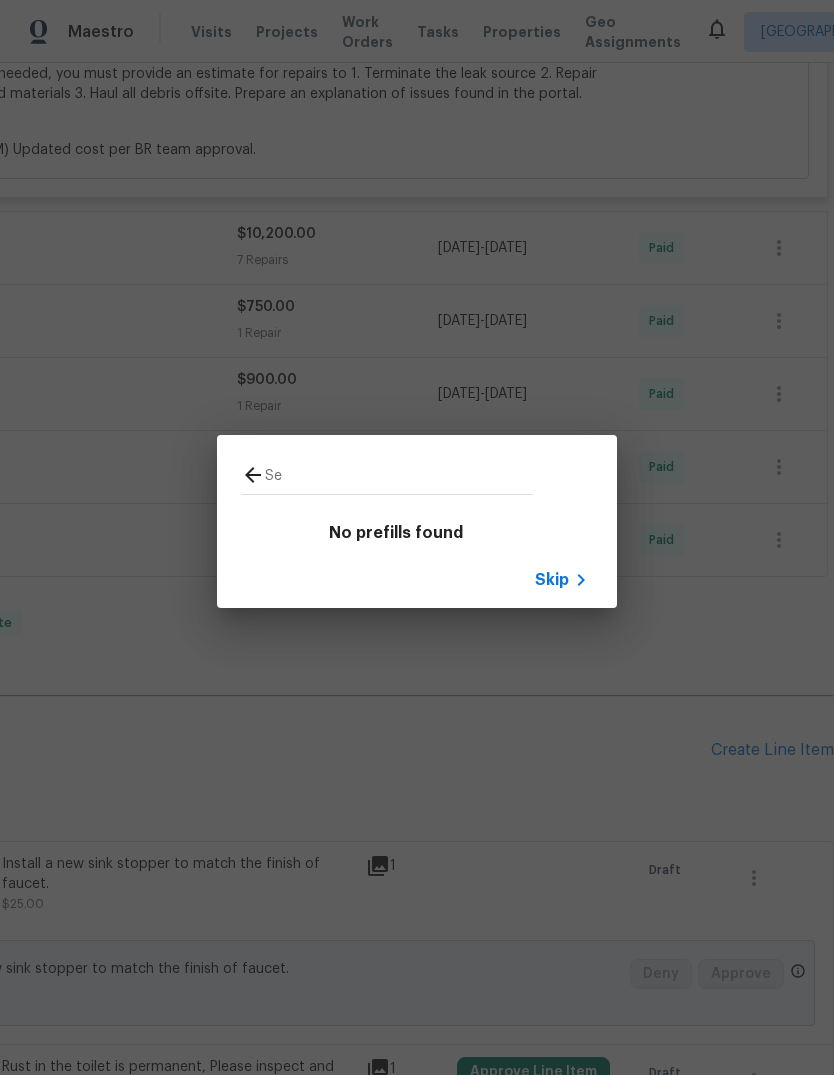 type on "S" 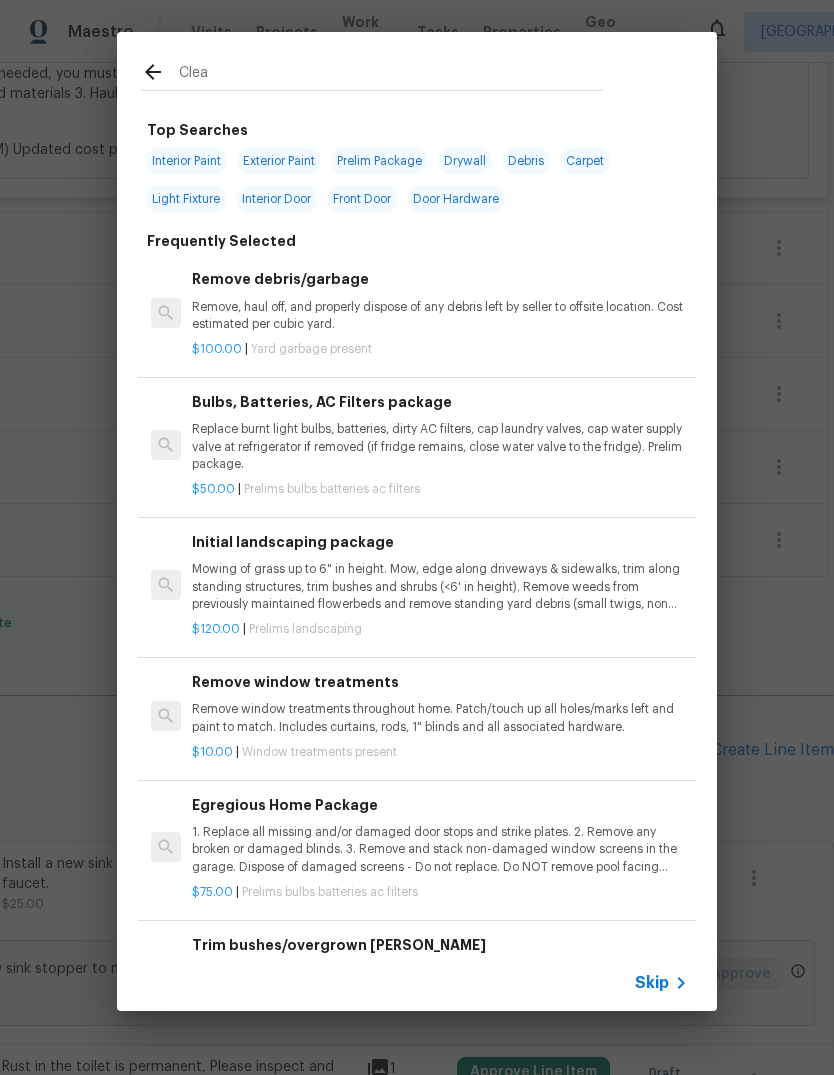 type on "Clean" 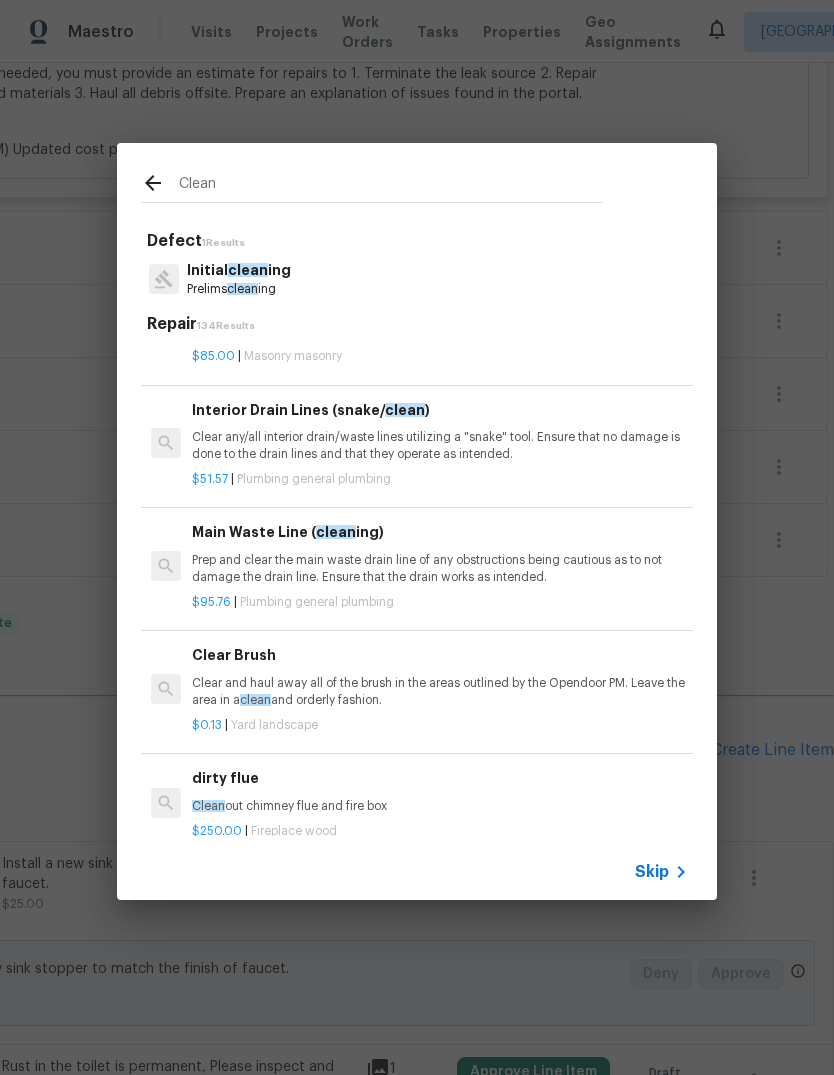 scroll, scrollTop: 973, scrollLeft: 0, axis: vertical 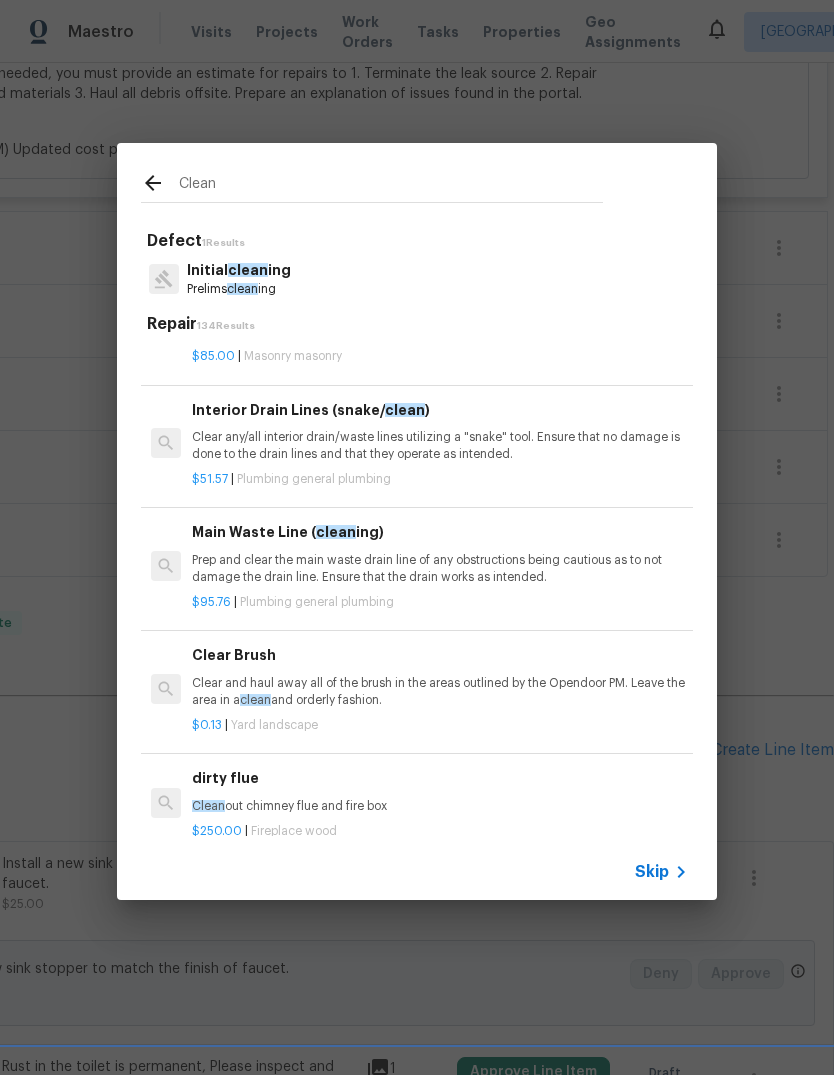 click on "$51.57   |   Plumbing general plumbing" at bounding box center [440, 475] 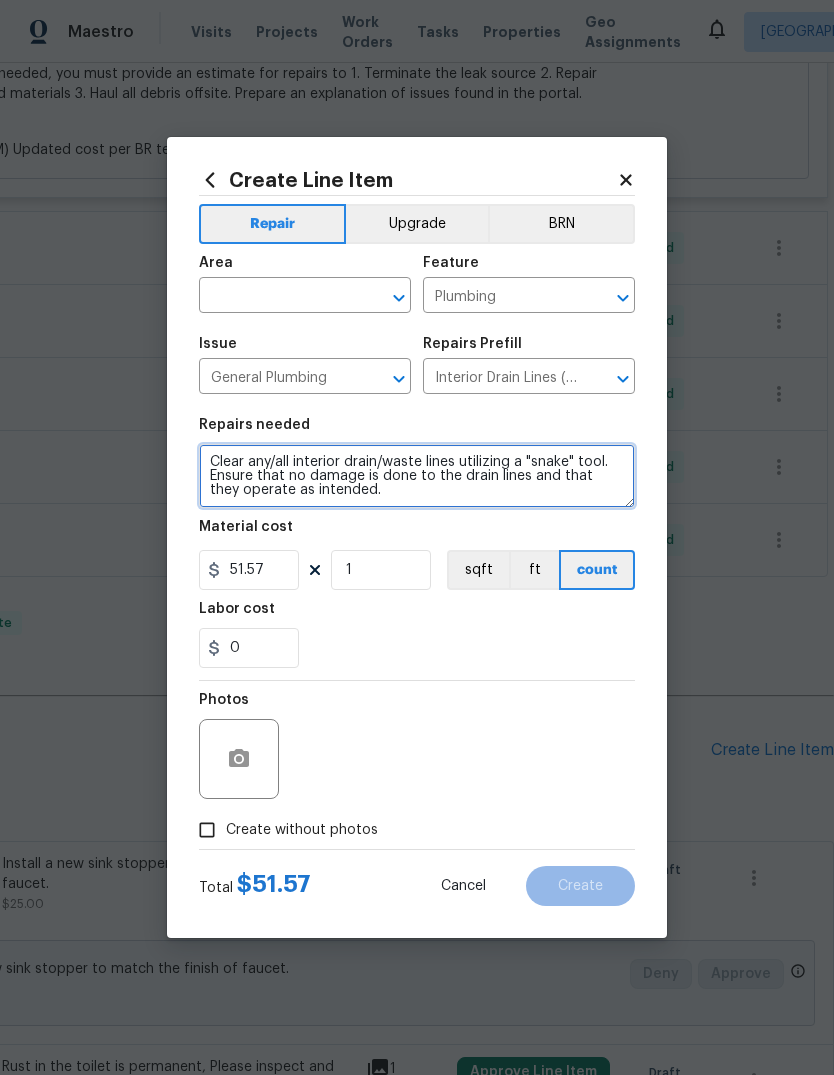 click on "Clear any/all interior drain/waste lines utilizing a "snake" tool. Ensure that no damage is done to the drain lines and that they operate as intended." at bounding box center [417, 476] 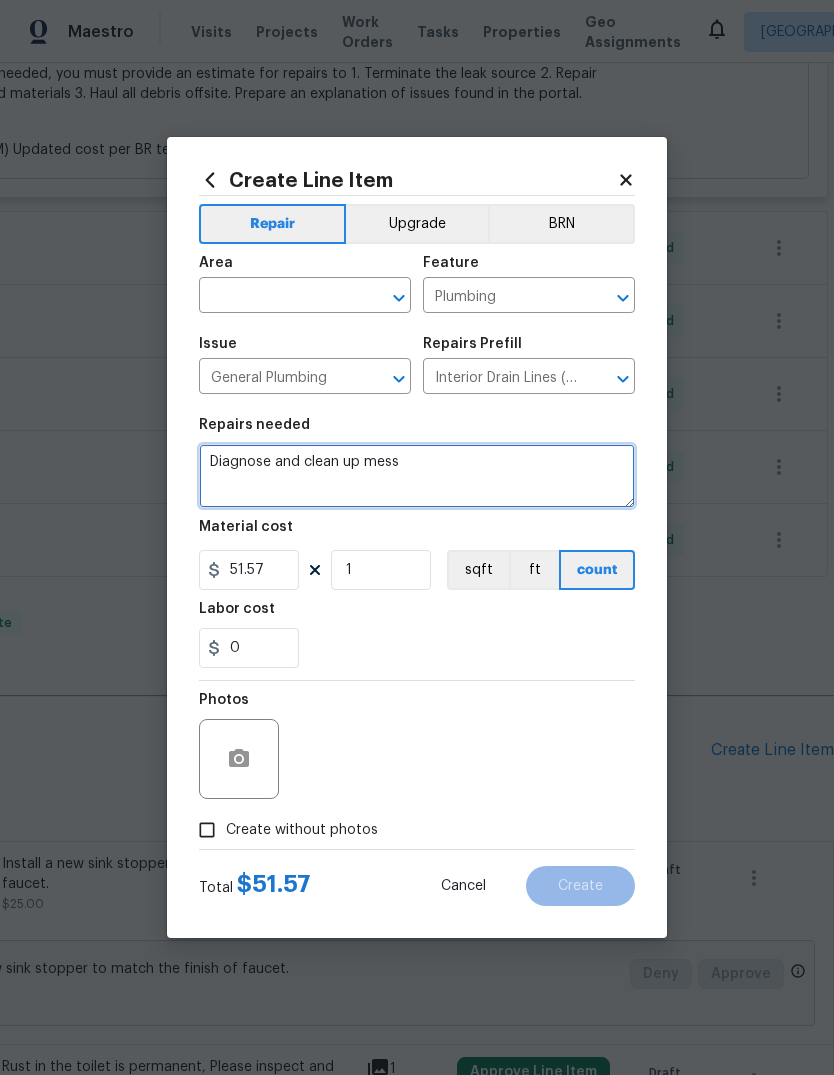 type on "Diagnose and clean up mess" 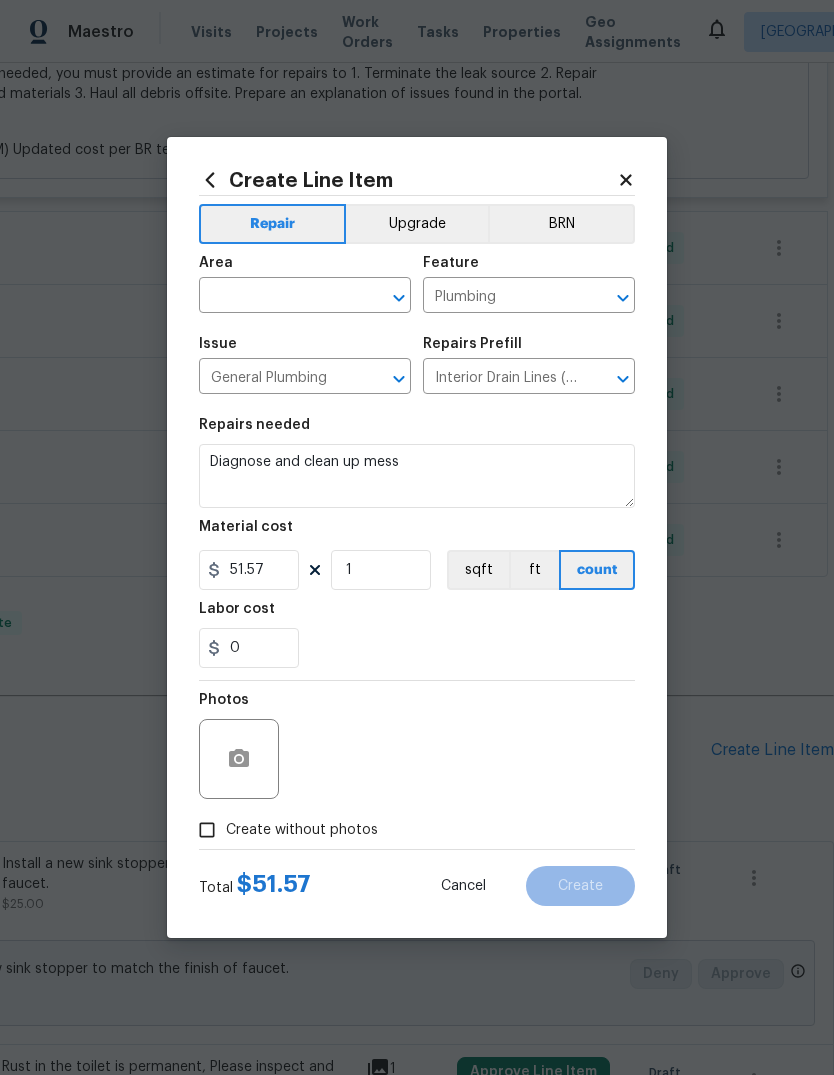 click on "0" at bounding box center (417, 648) 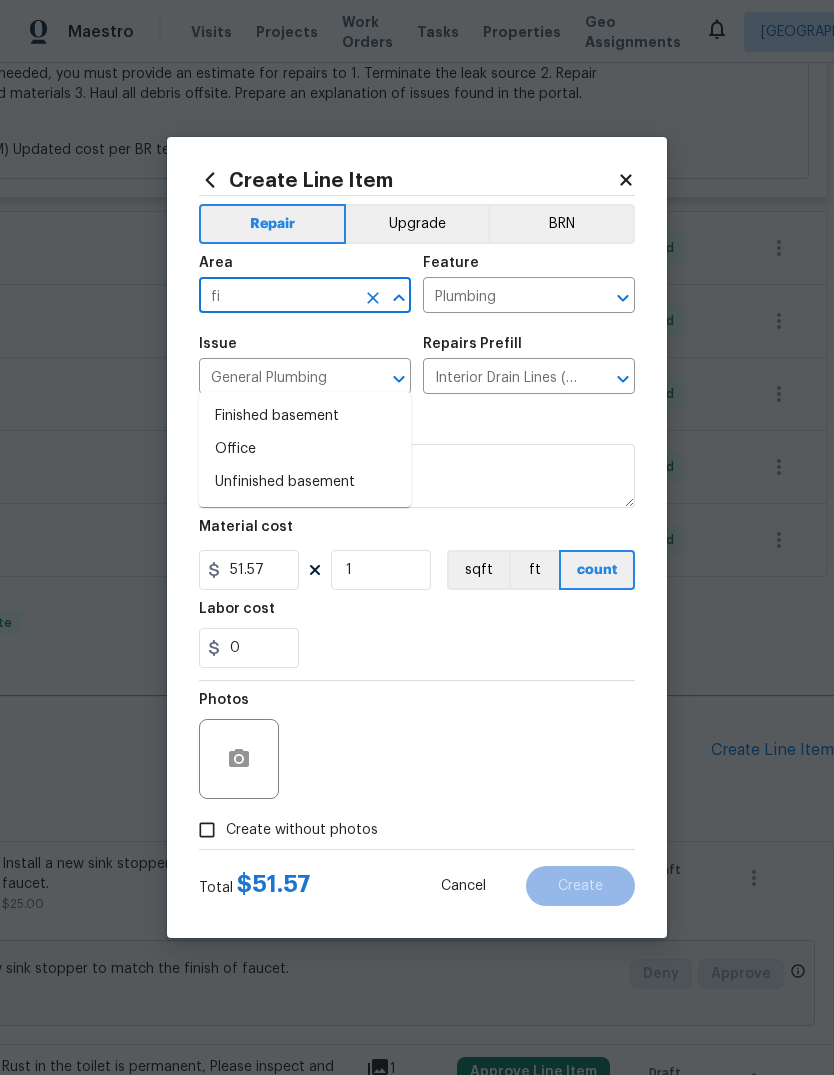 click on "Finished basement" at bounding box center [305, 416] 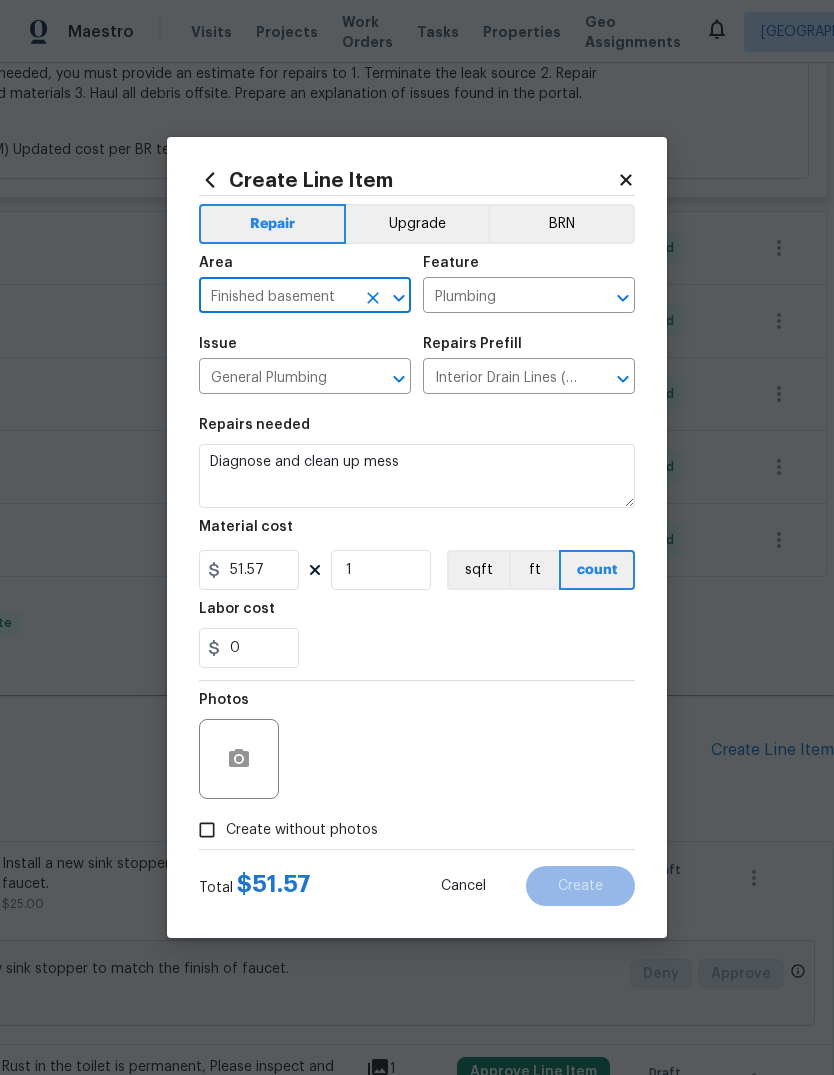 click on "0" at bounding box center (417, 648) 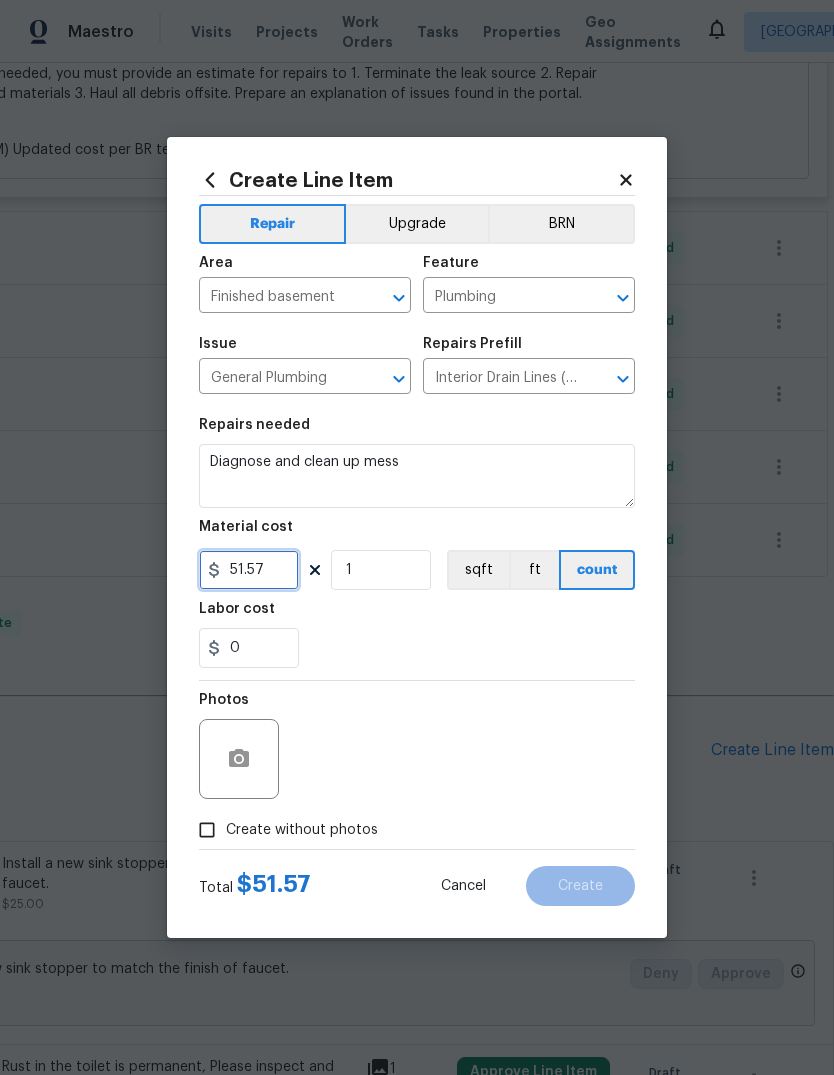 click on "51.57" at bounding box center [249, 570] 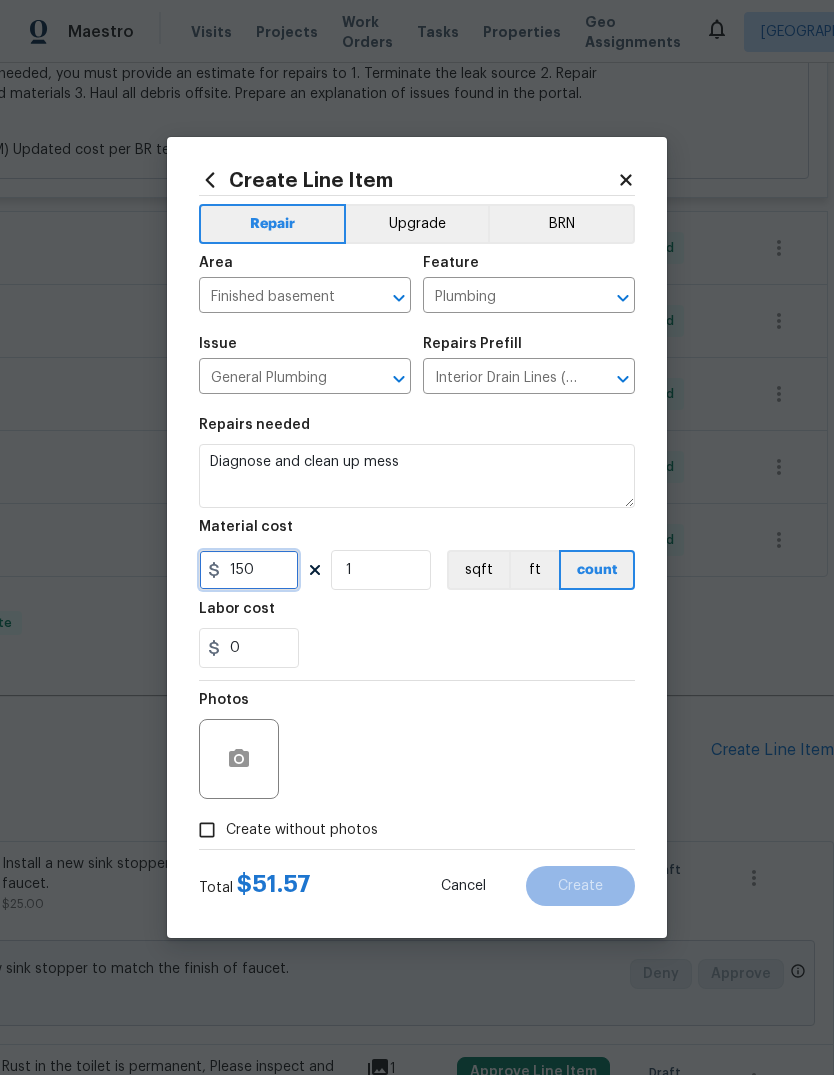 type on "150" 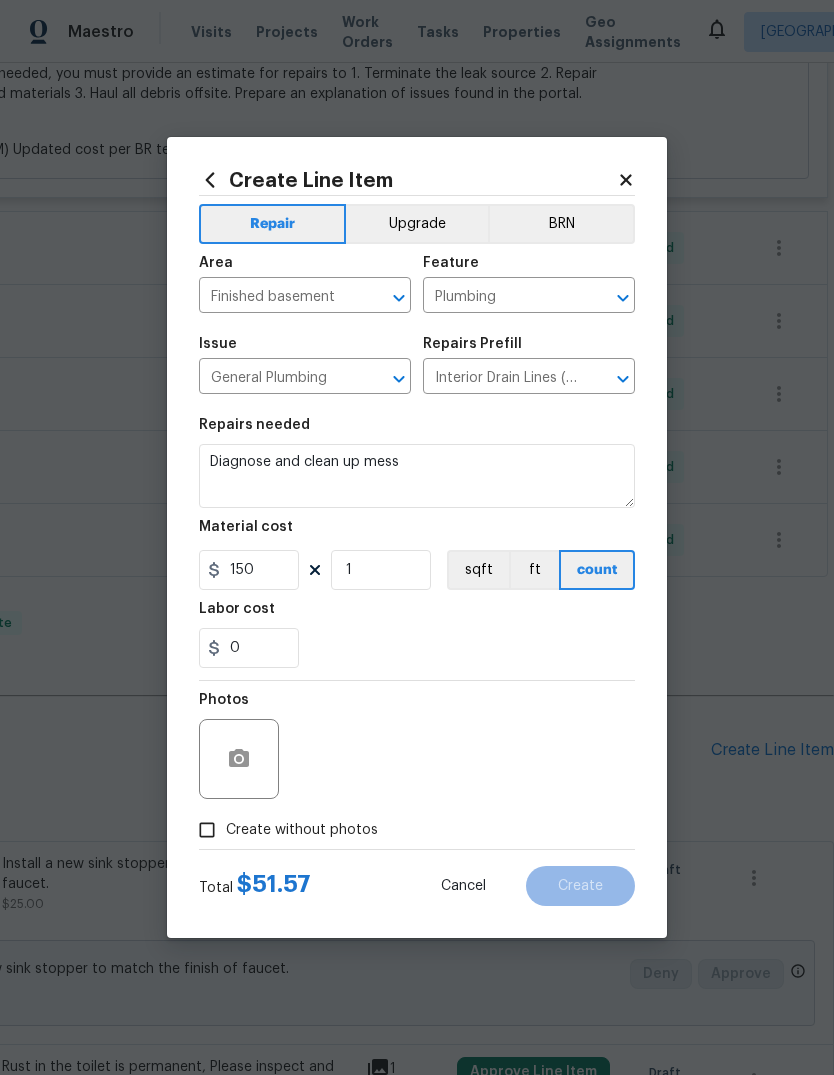 click on "Labor cost" at bounding box center (417, 615) 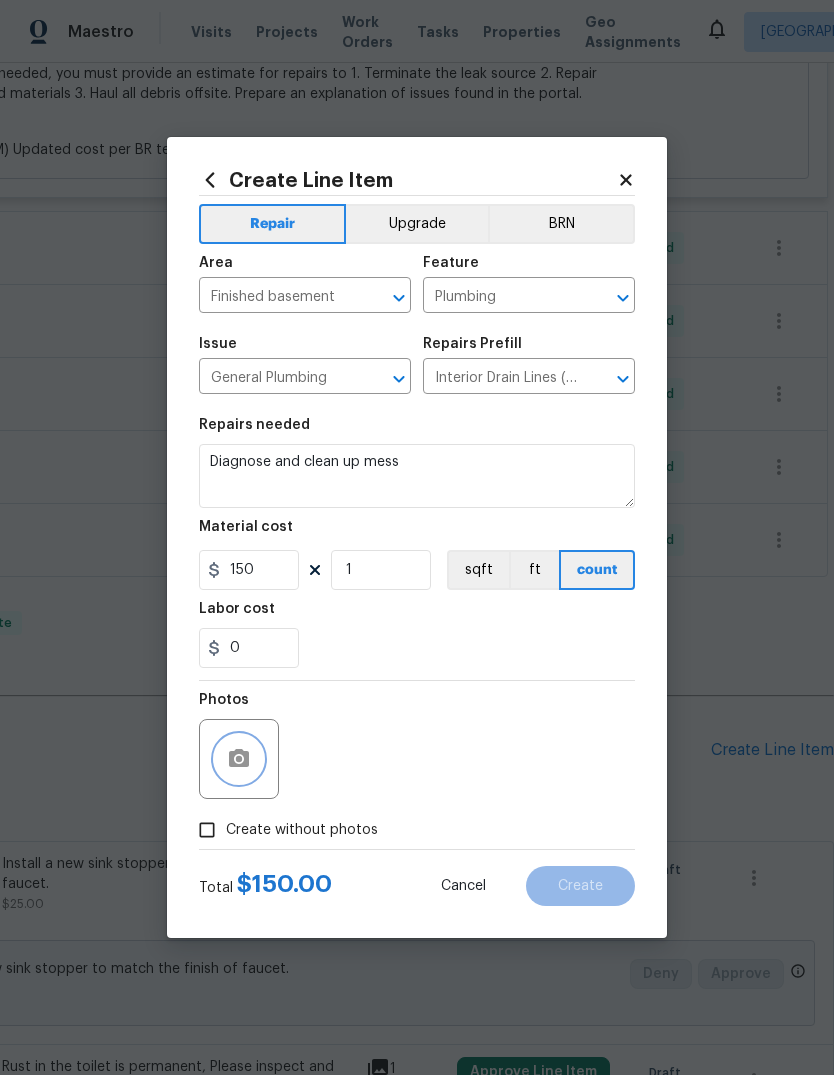 click at bounding box center (239, 759) 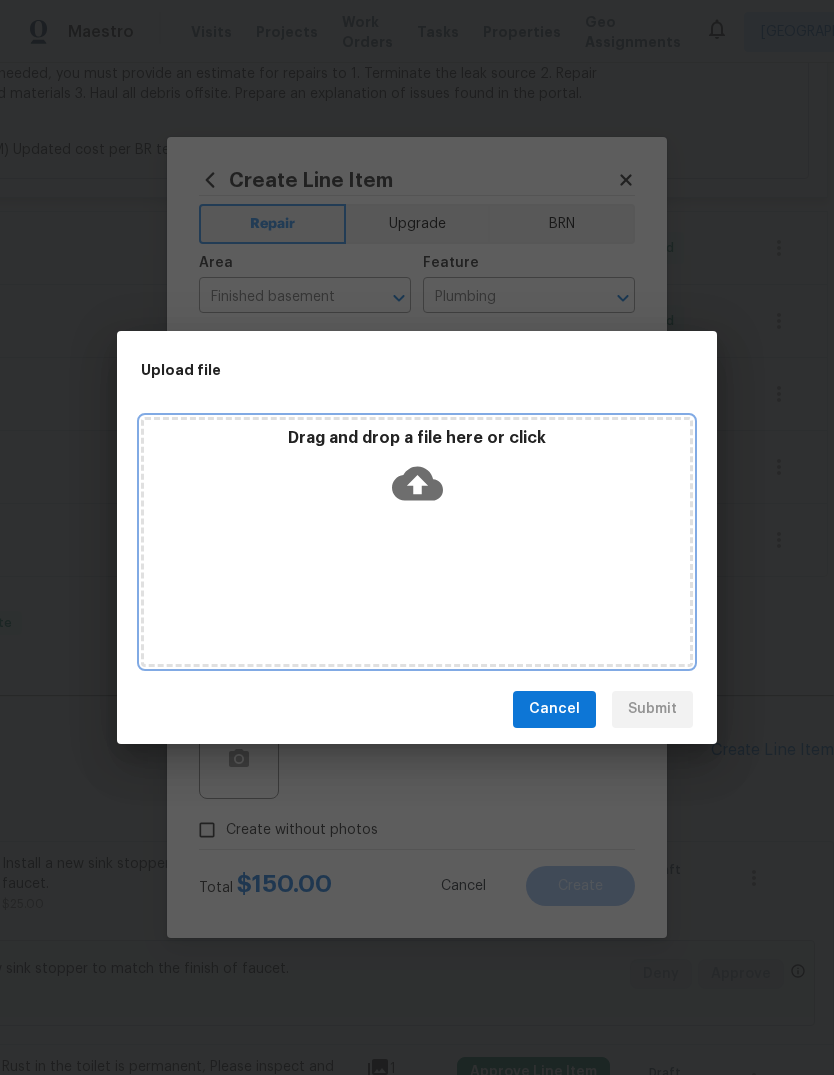 click on "Drag and drop a file here or click" at bounding box center [417, 471] 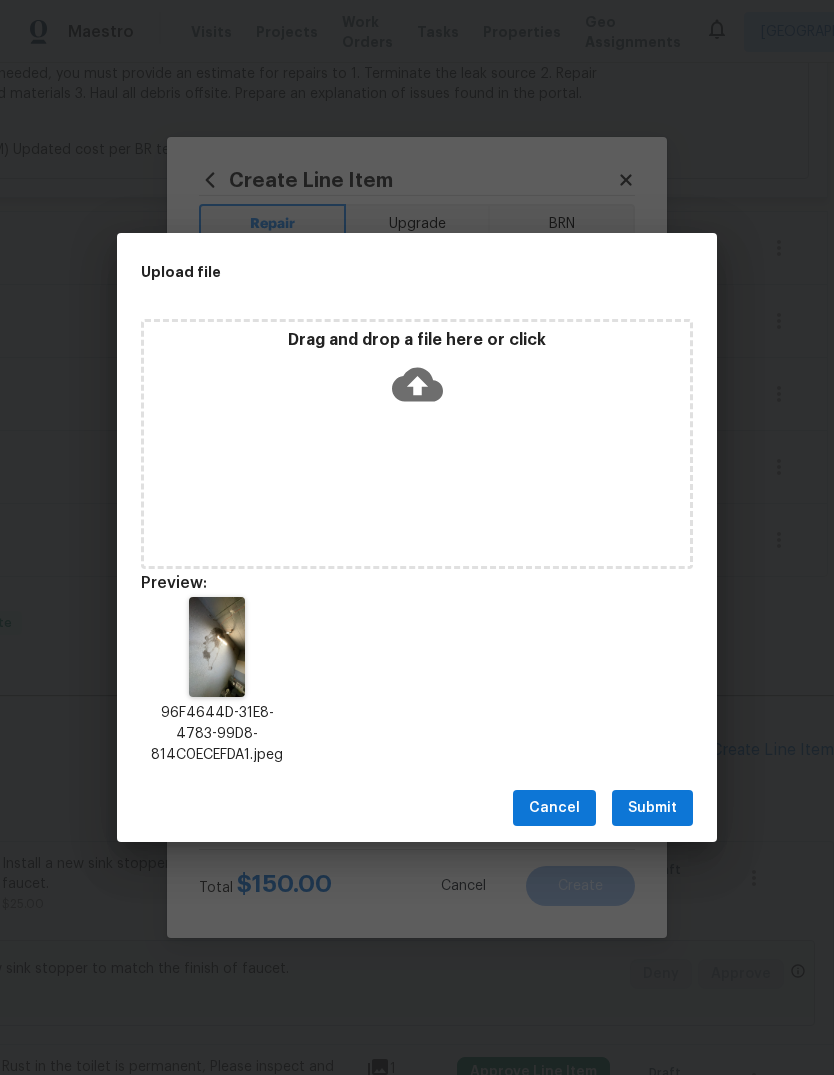 click on "Submit" at bounding box center (652, 808) 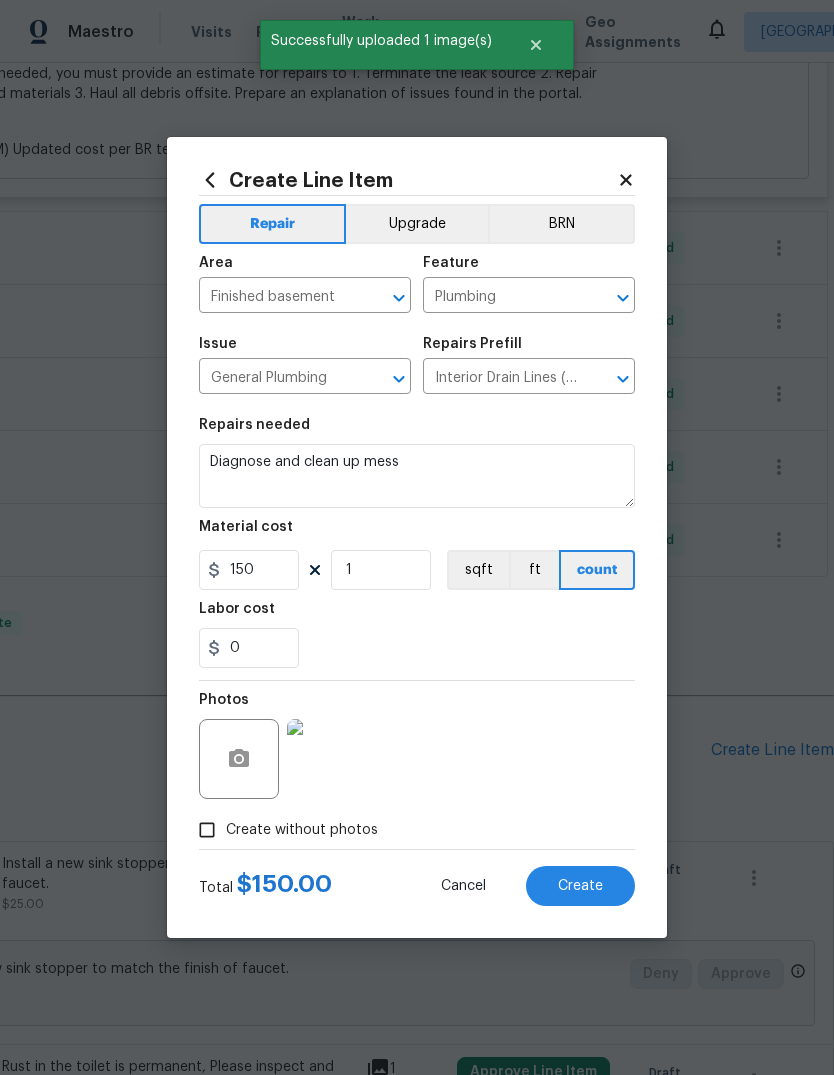 click on "Create" at bounding box center [580, 886] 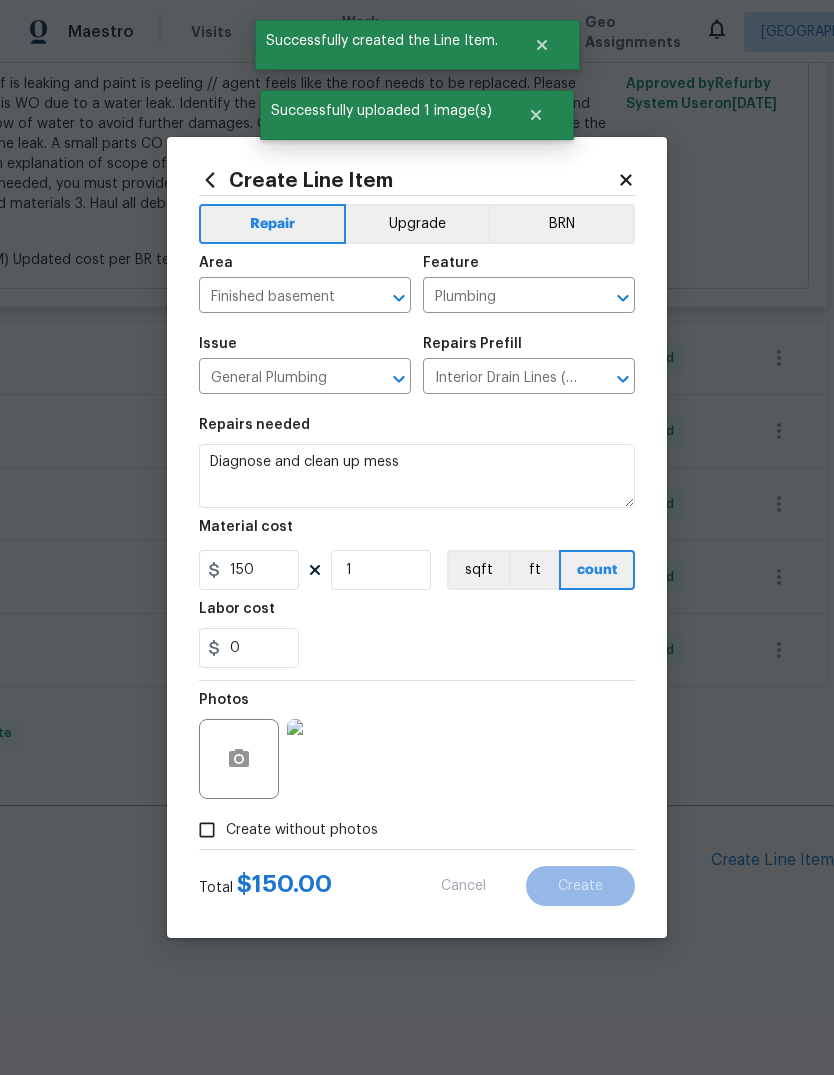 scroll, scrollTop: 2053, scrollLeft: 296, axis: both 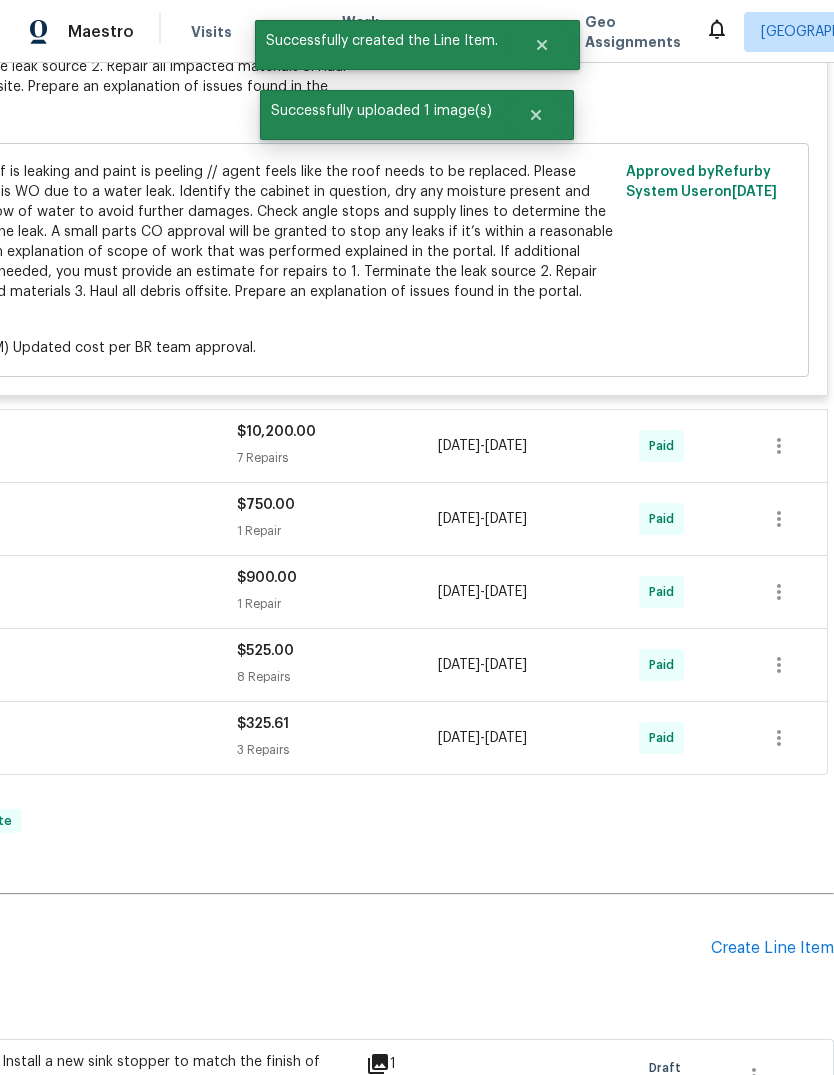 click on "Create Line Item" at bounding box center [772, 948] 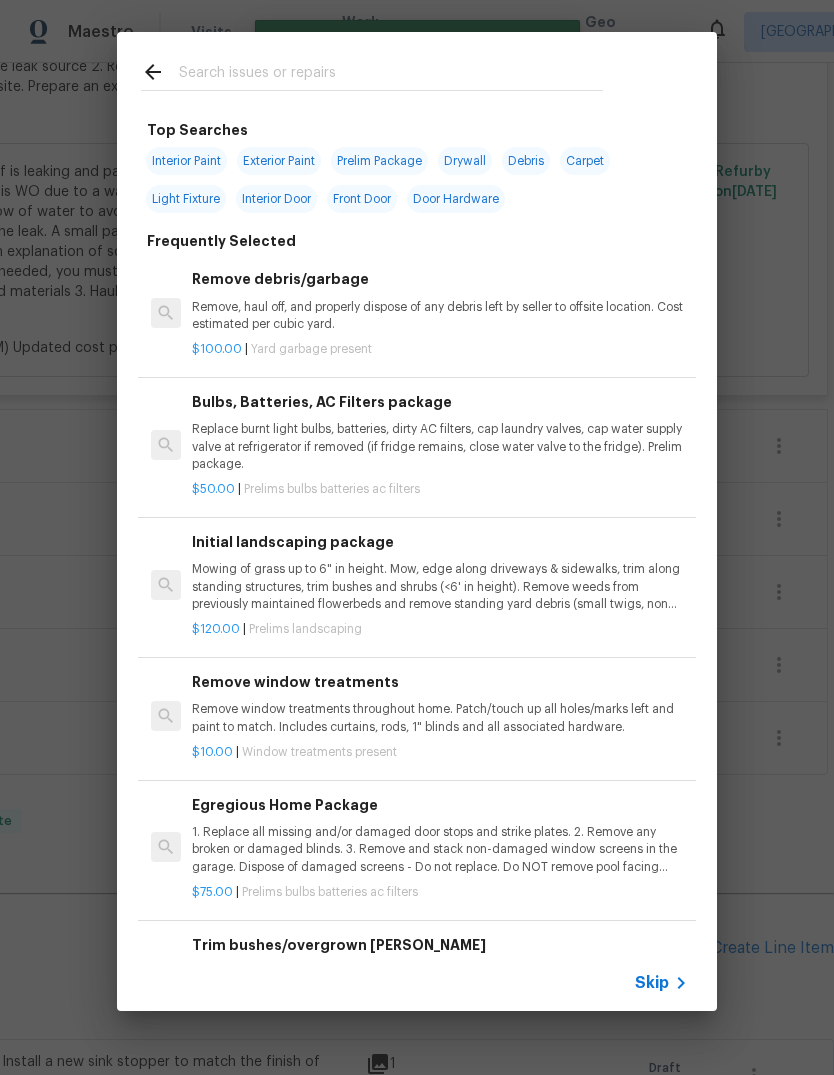 click at bounding box center (391, 75) 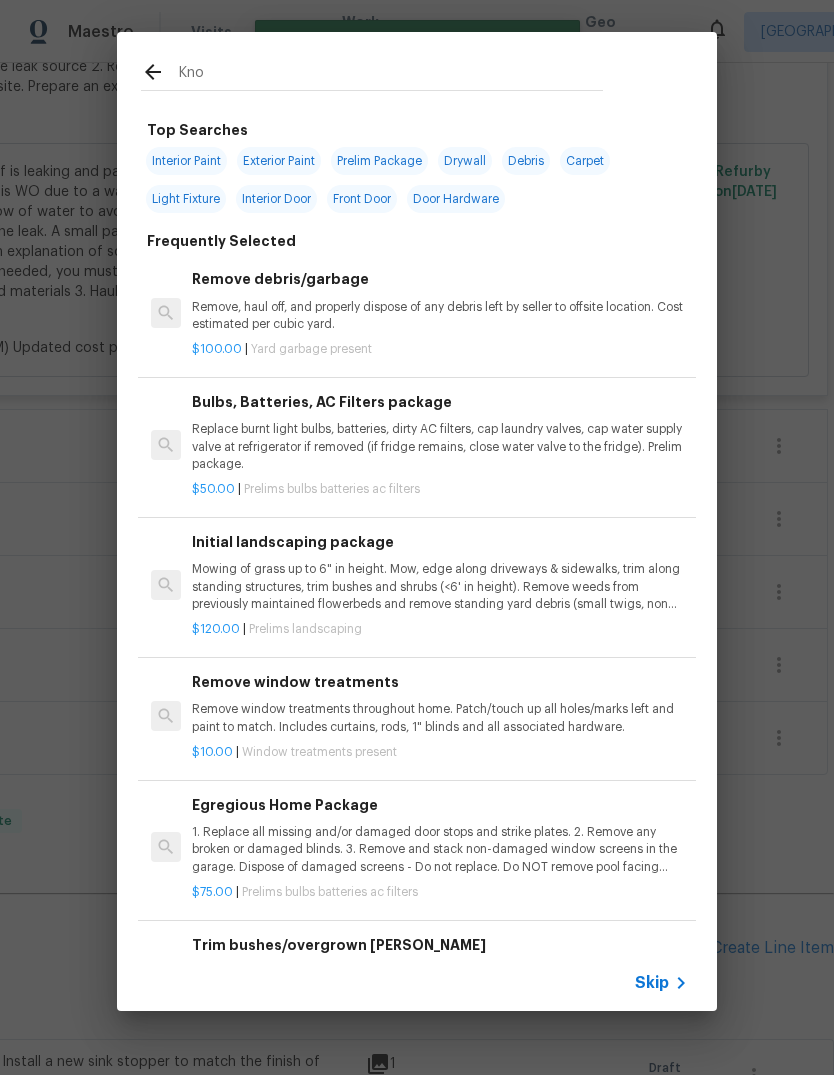 type on "Knob" 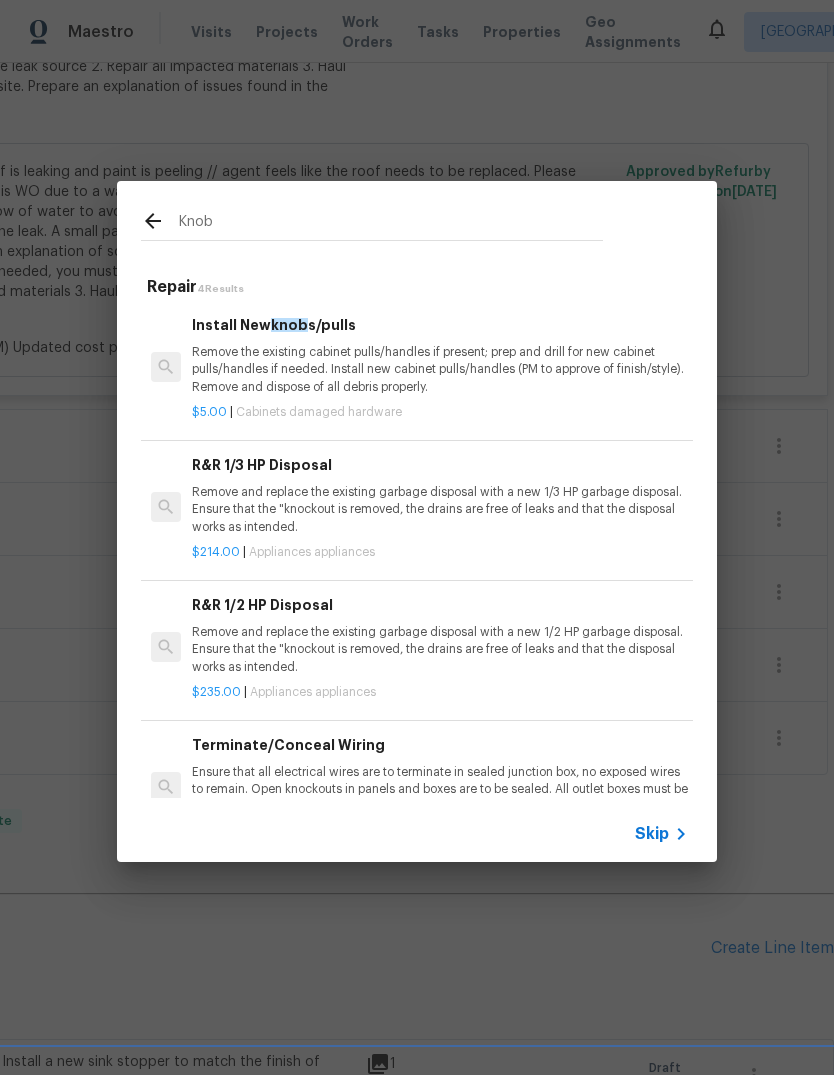 click on "Remove the existing cabinet pulls/handles if present; prep and drill for new cabinet pulls/handles if needed. Install new cabinet pulls/handles (PM to approve of finish/style). Remove and dispose of all debris properly." at bounding box center [440, 369] 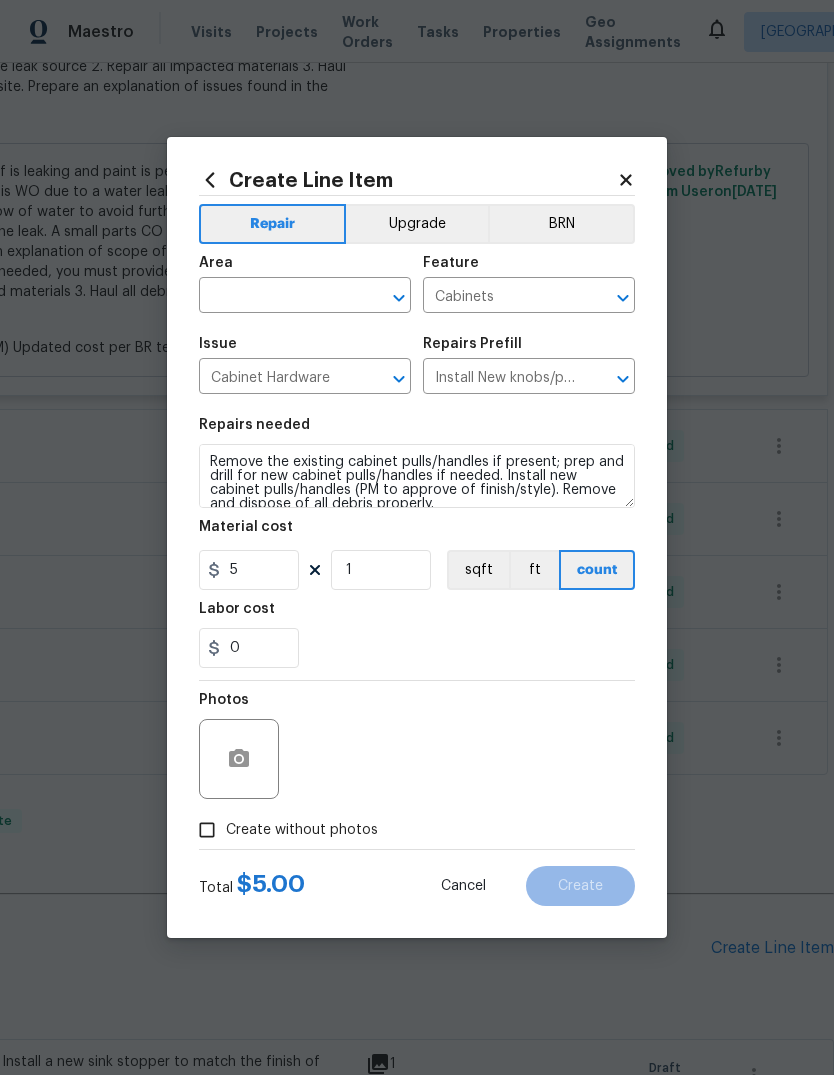 click at bounding box center [277, 297] 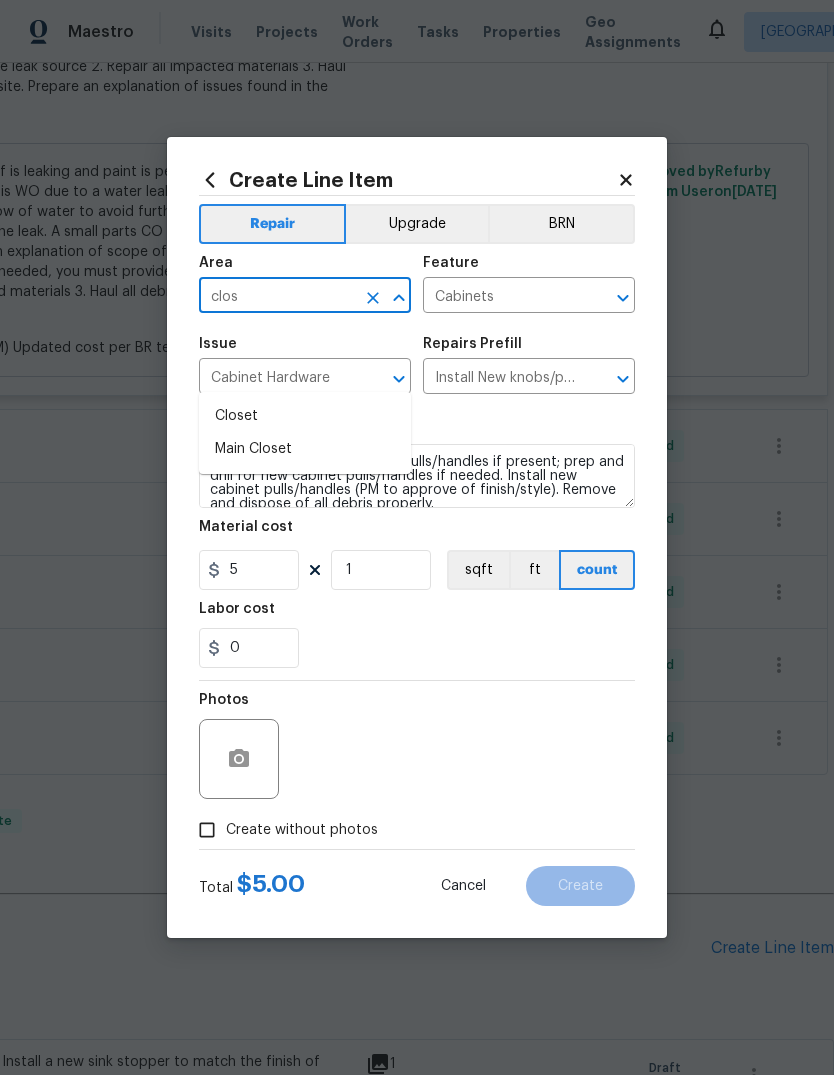 click on "Closet" at bounding box center (305, 416) 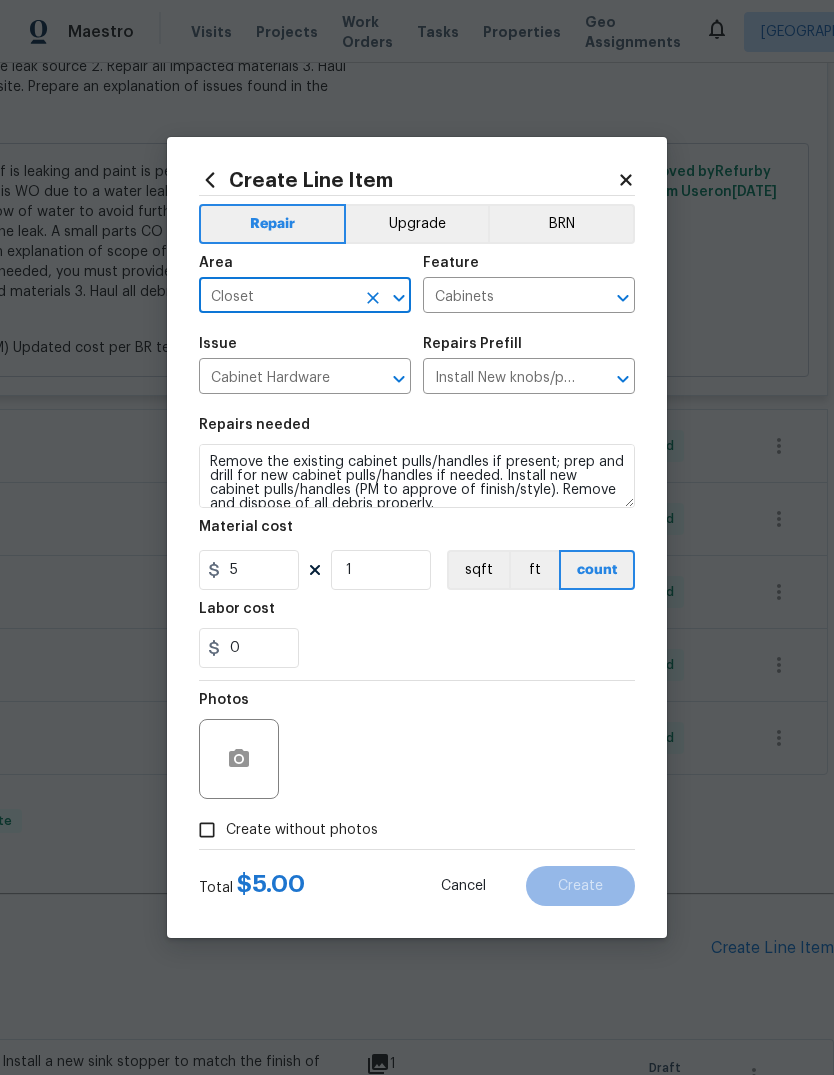 click on "0" at bounding box center [417, 648] 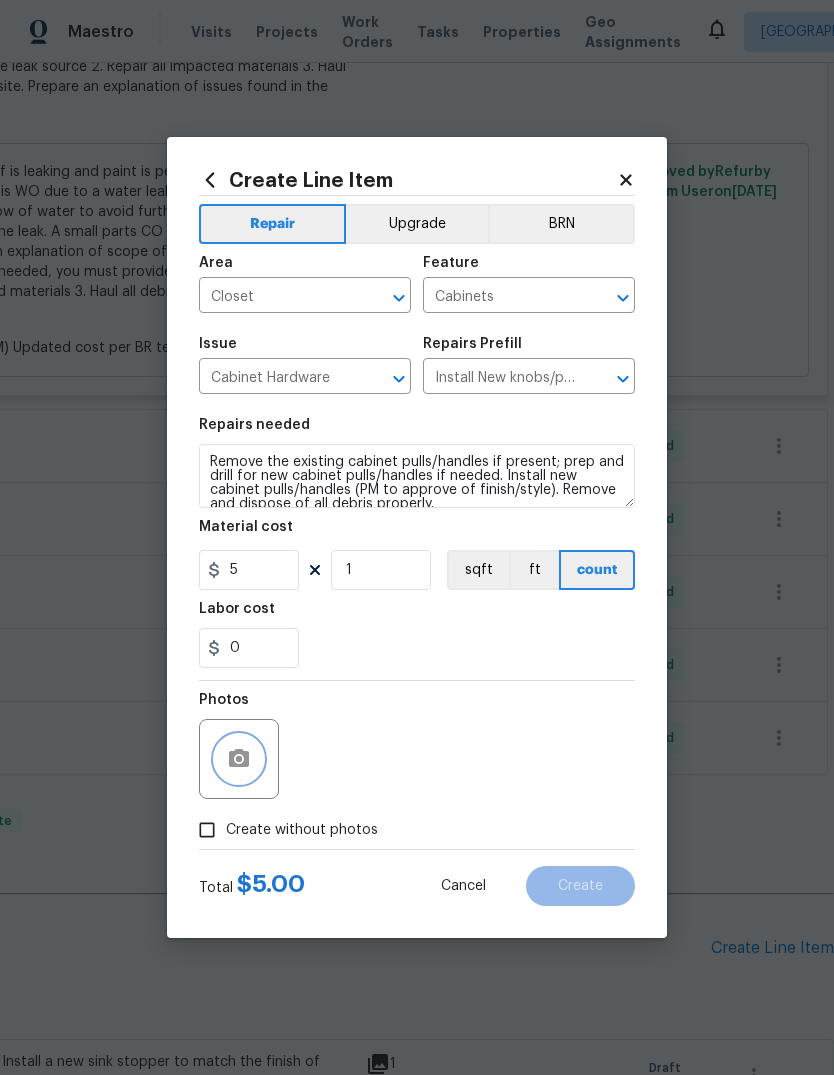 click 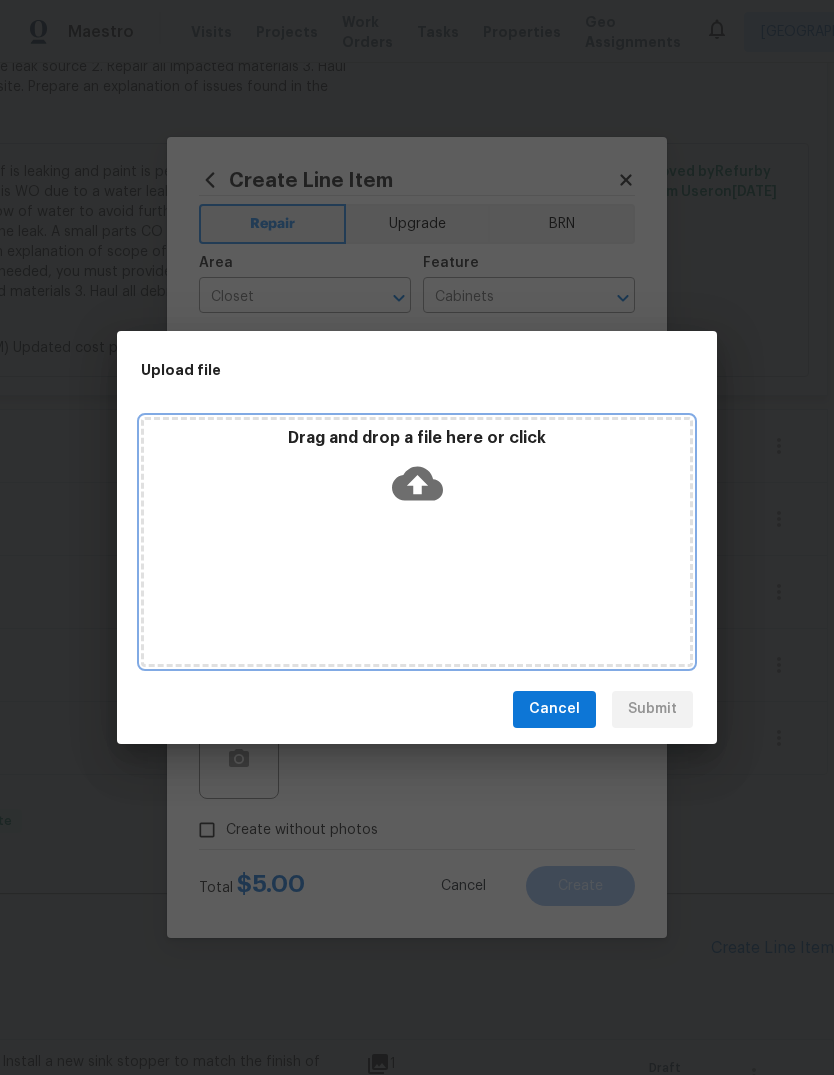 click on "Drag and drop a file here or click" at bounding box center (417, 438) 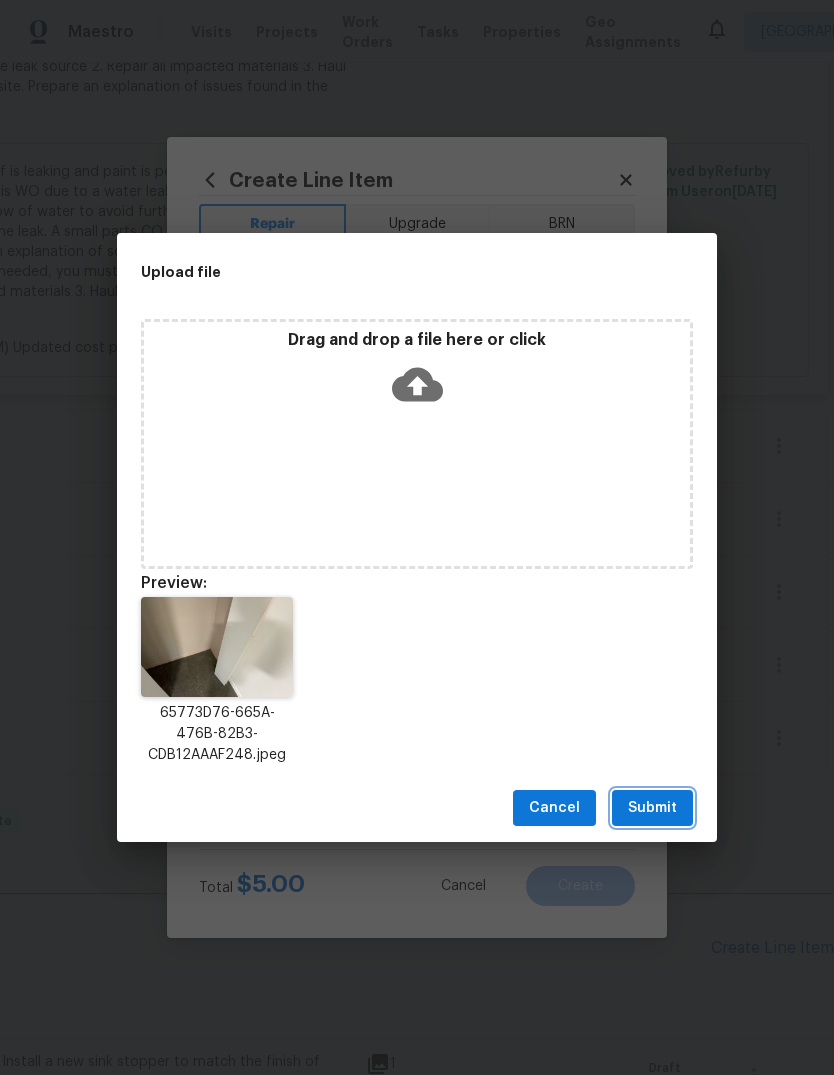 click on "Submit" at bounding box center [652, 808] 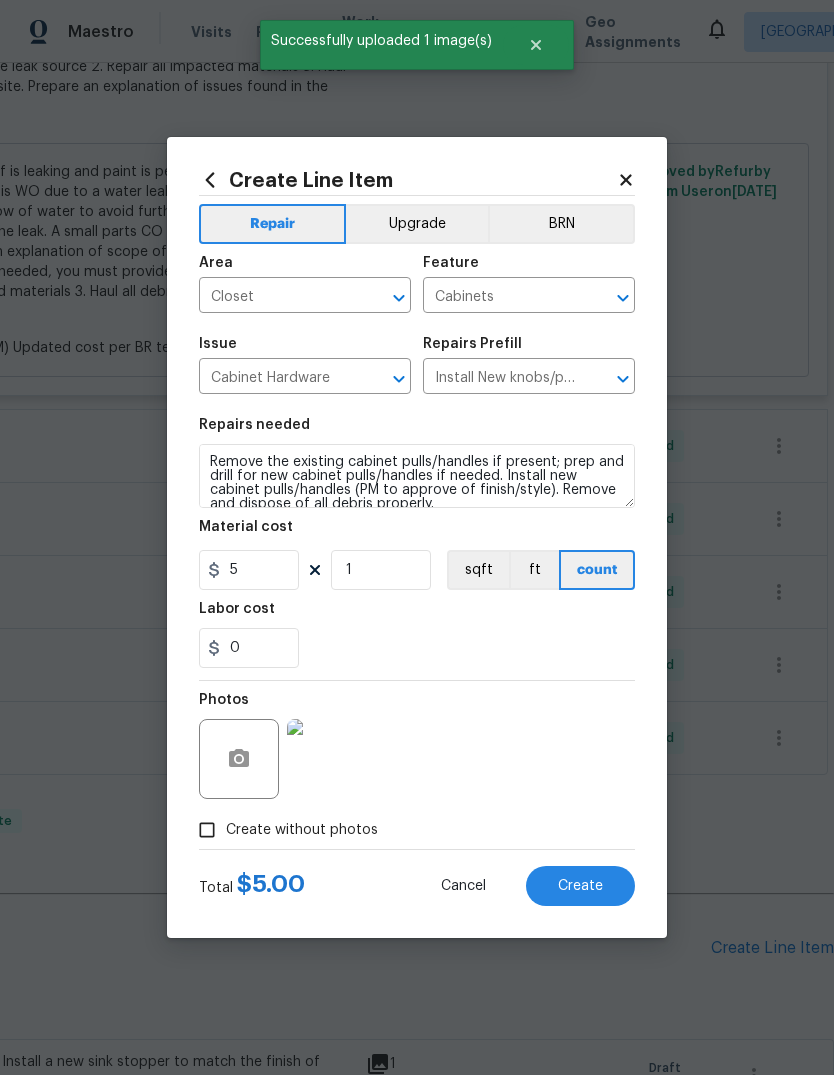 click on "Create" at bounding box center [580, 886] 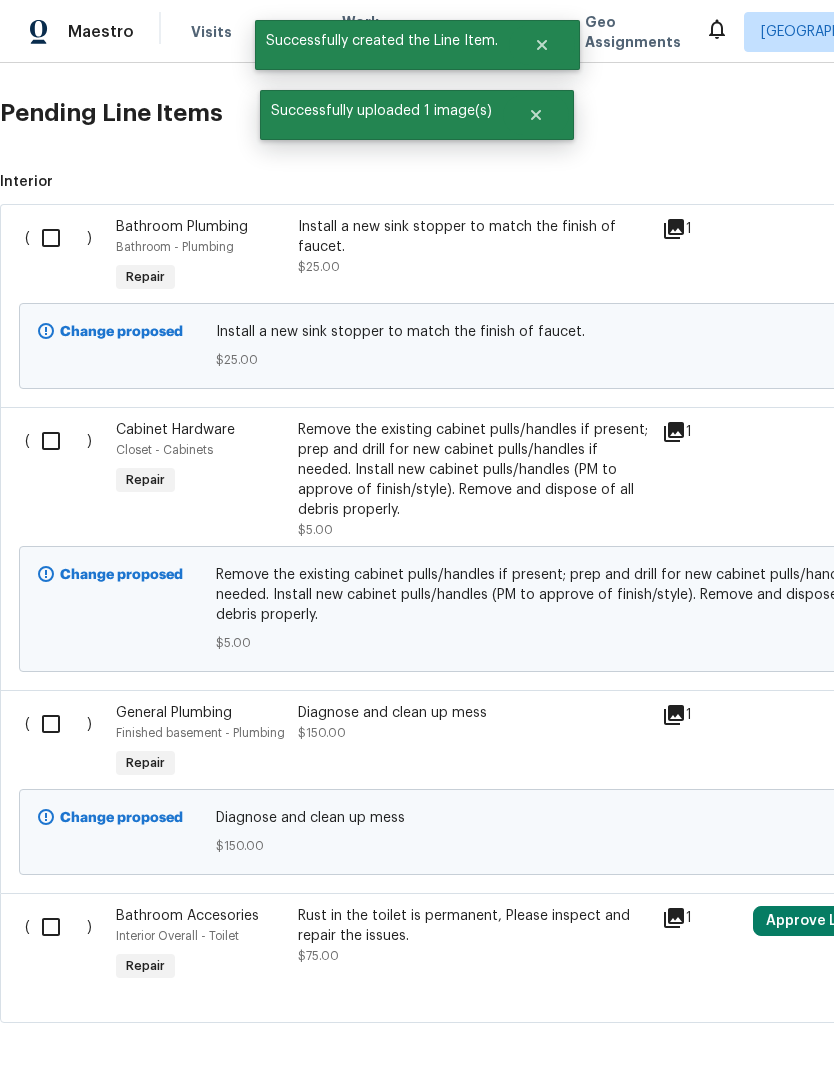 scroll, scrollTop: 2888, scrollLeft: 0, axis: vertical 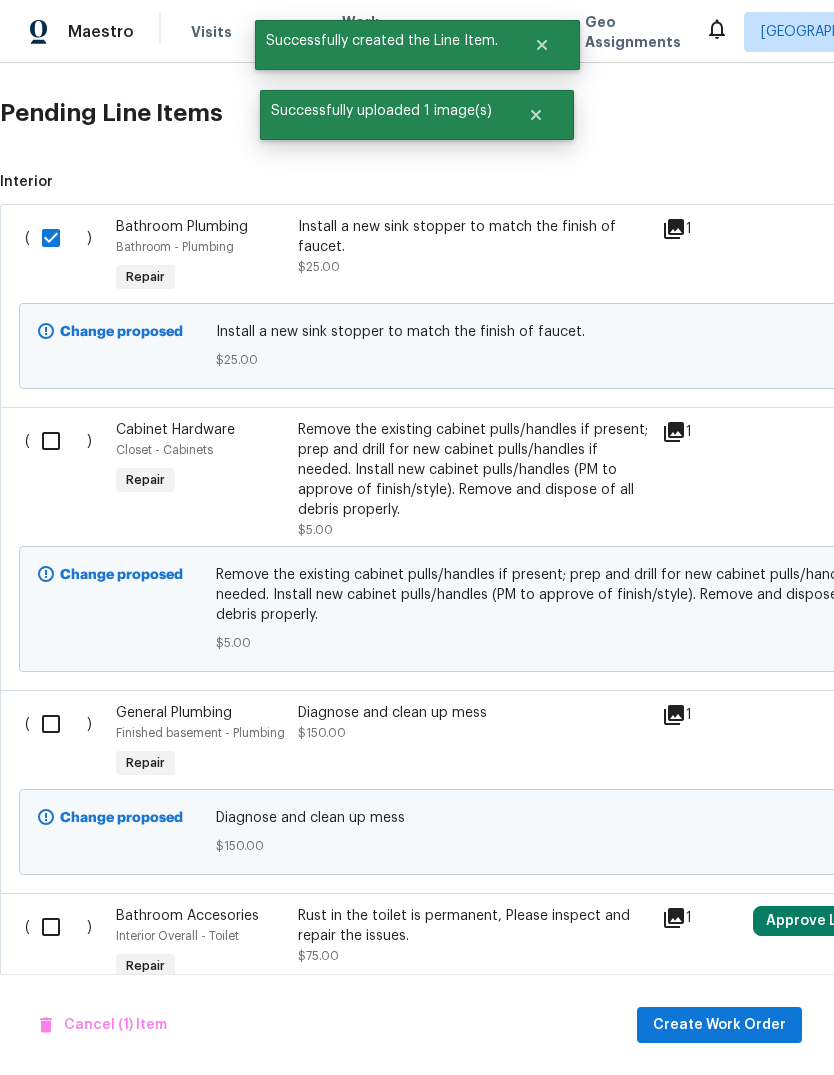 click at bounding box center [58, 441] 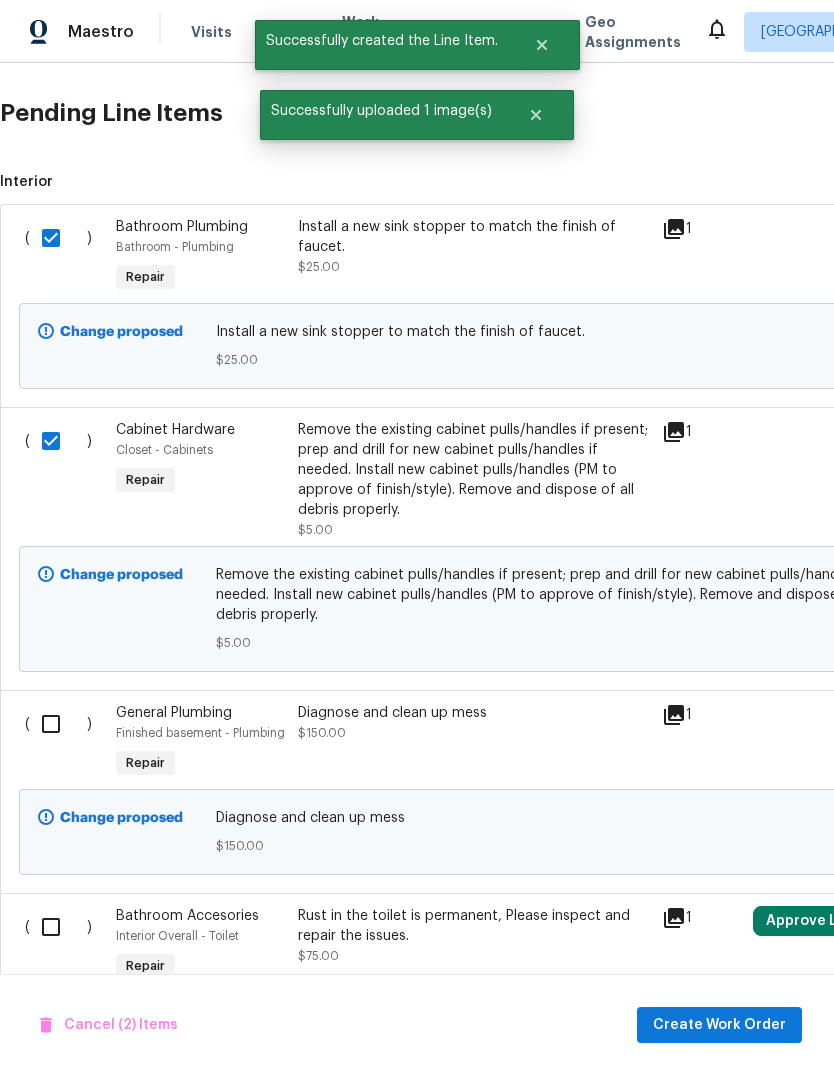 click at bounding box center (58, 724) 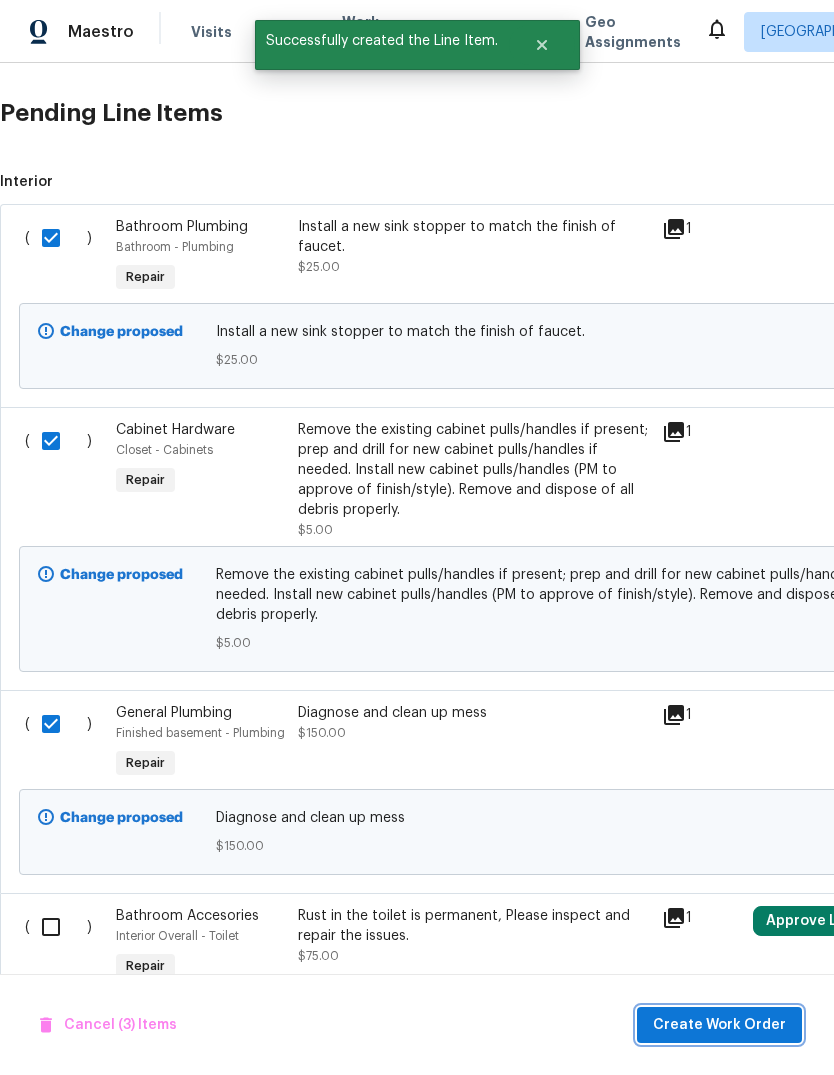 click on "Create Work Order" at bounding box center (719, 1025) 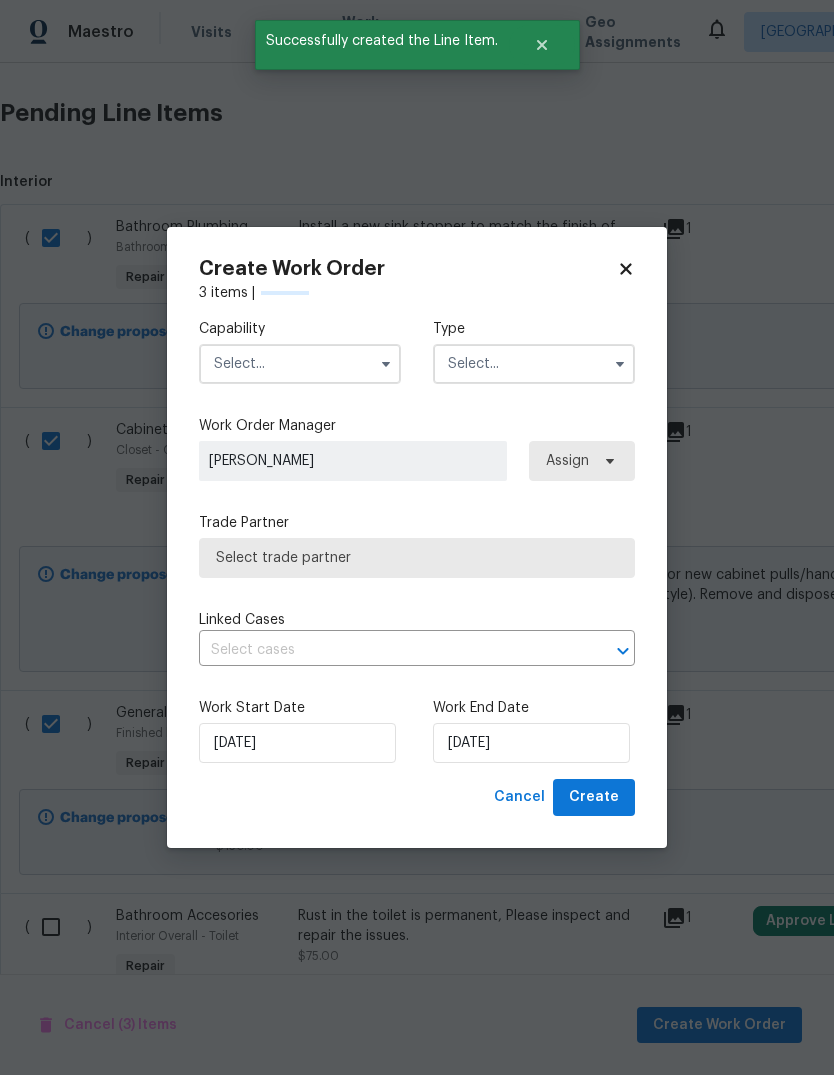 checkbox on "false" 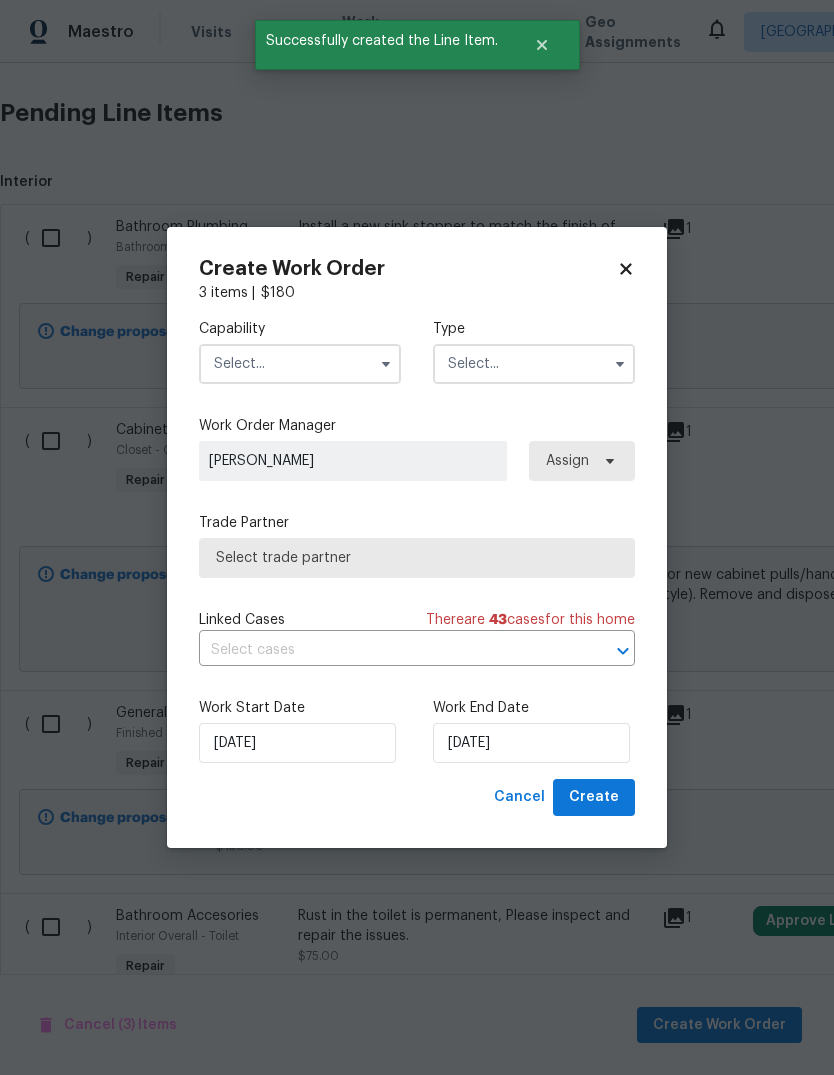 click at bounding box center [300, 364] 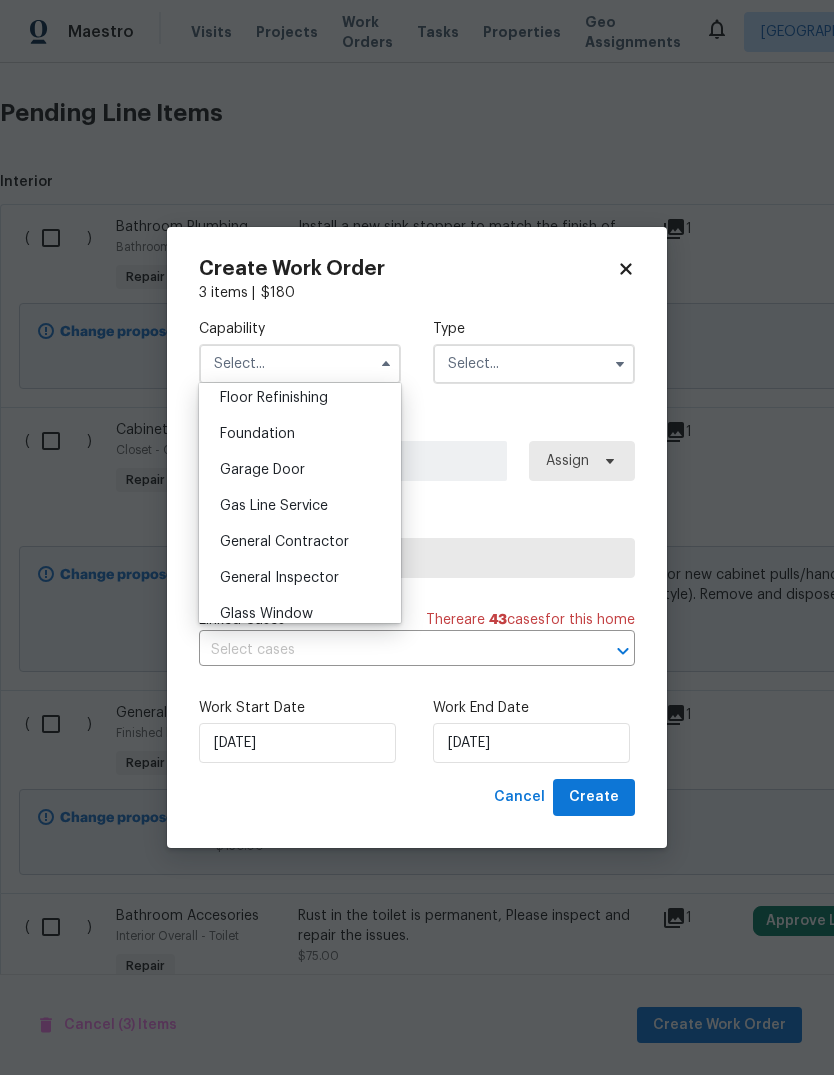 scroll, scrollTop: 823, scrollLeft: 0, axis: vertical 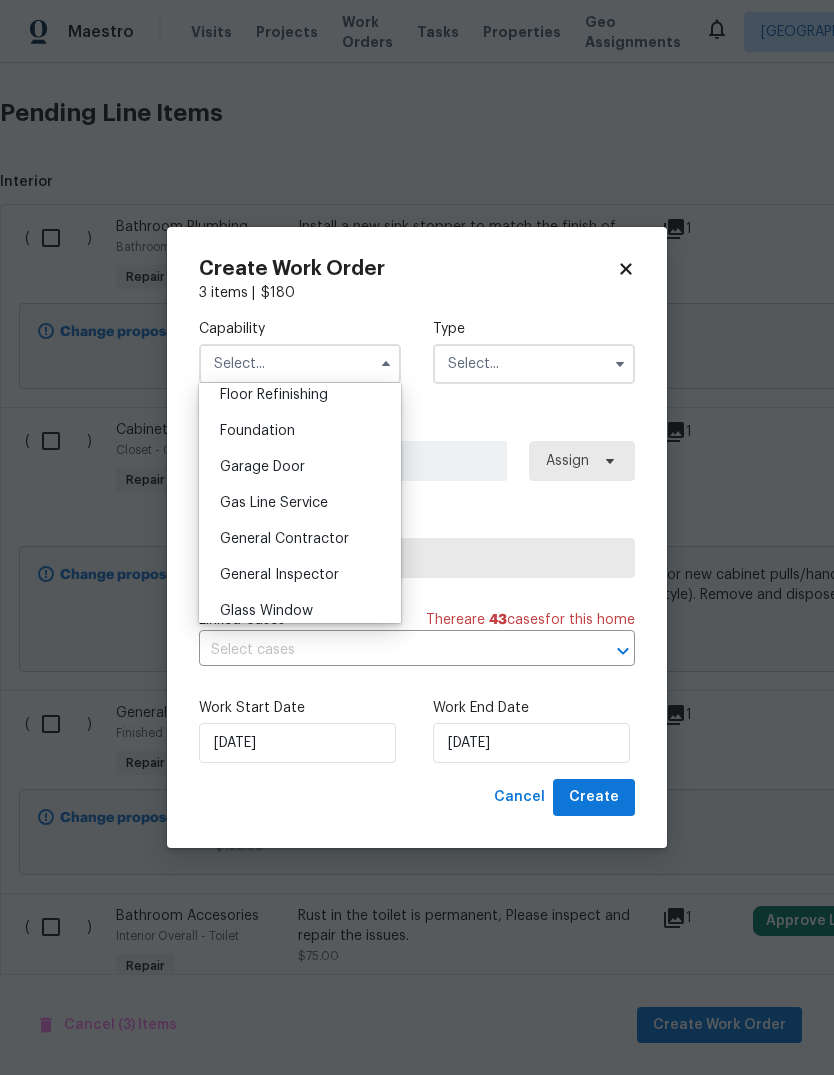 click on "General Contractor" at bounding box center (300, 539) 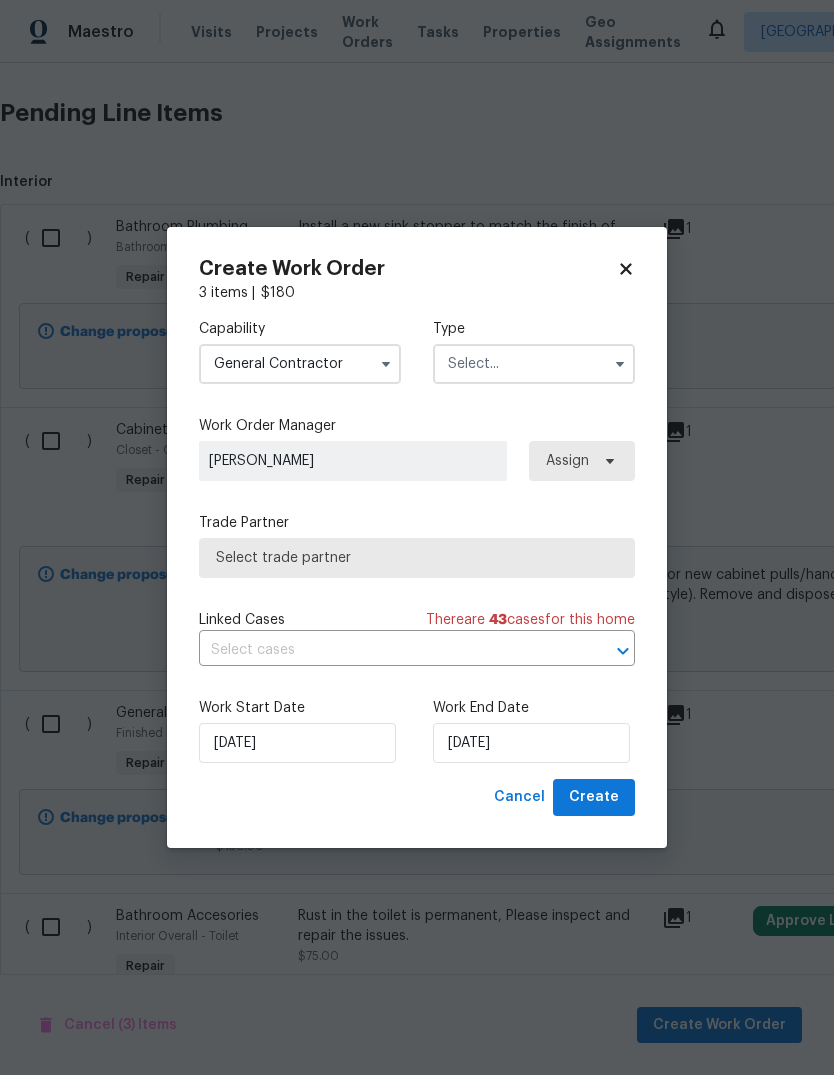 click at bounding box center (534, 364) 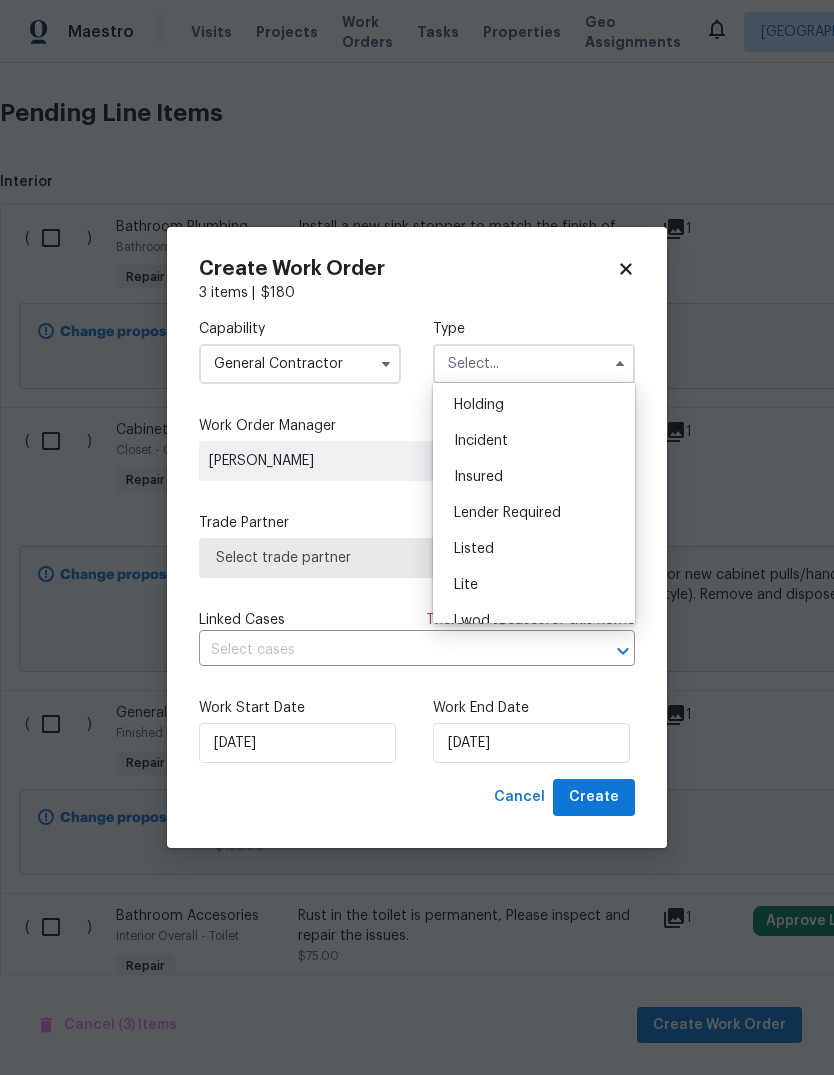 scroll, scrollTop: 86, scrollLeft: 0, axis: vertical 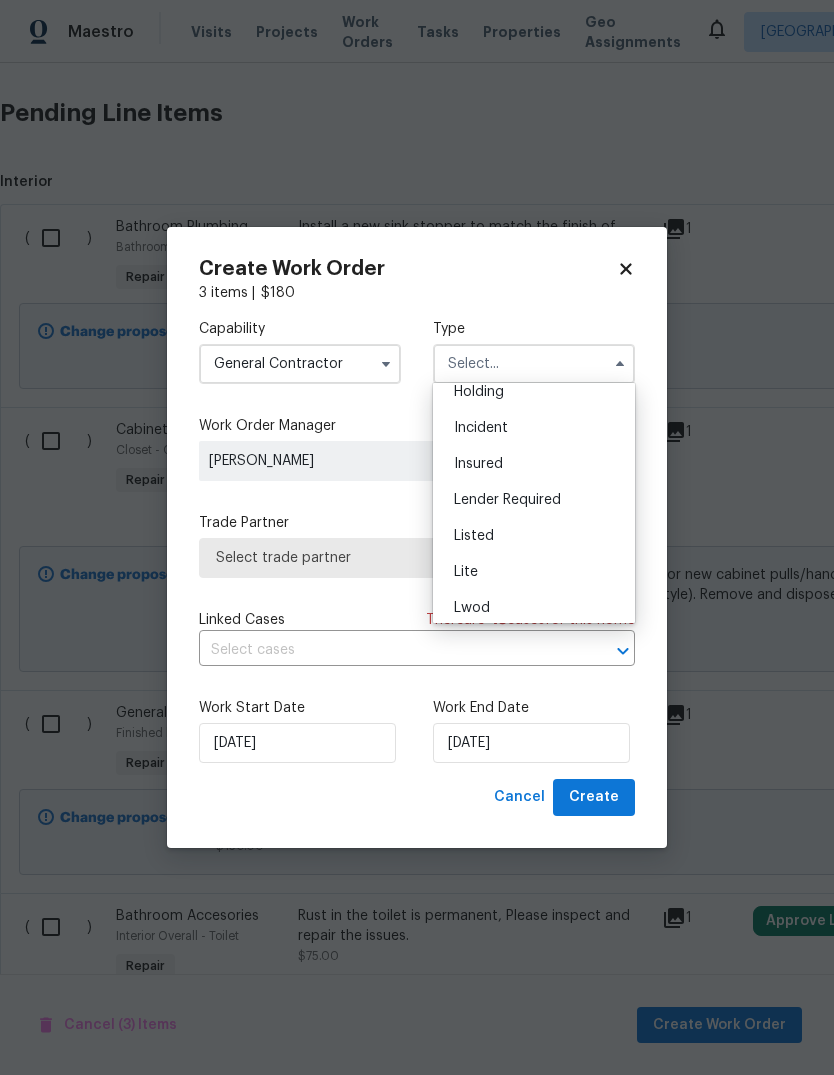 click on "Listed" at bounding box center (534, 536) 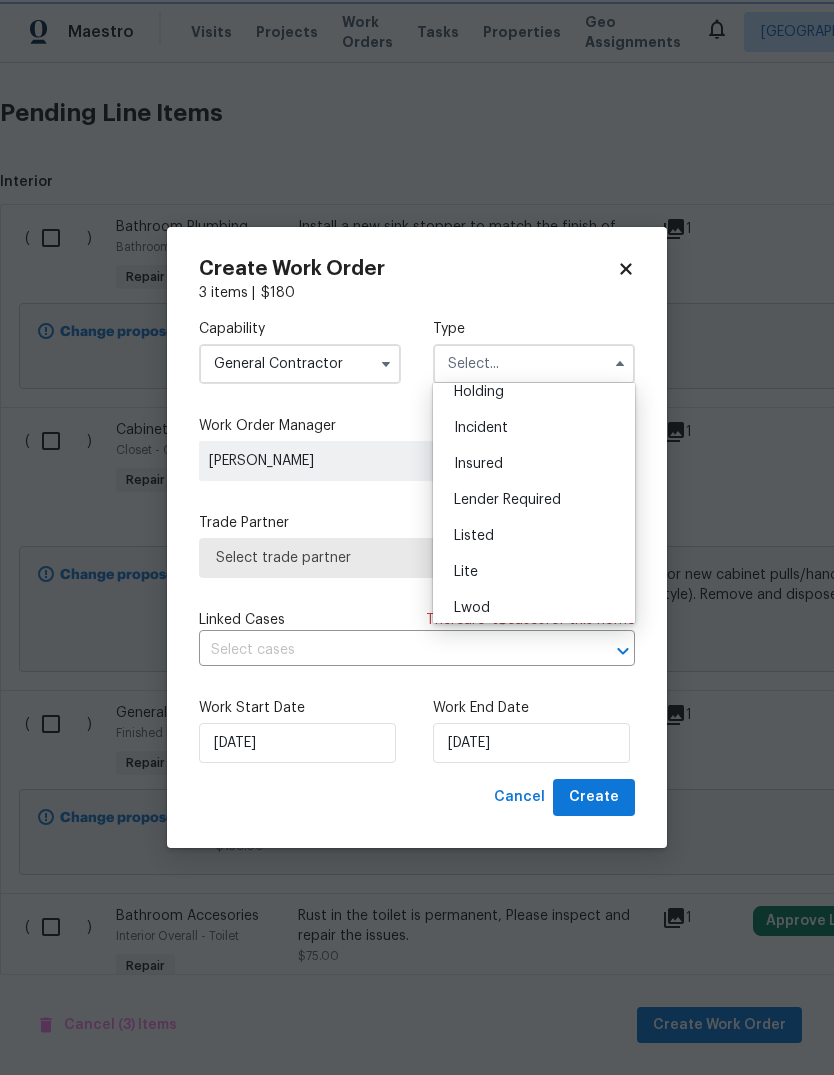 type on "Listed" 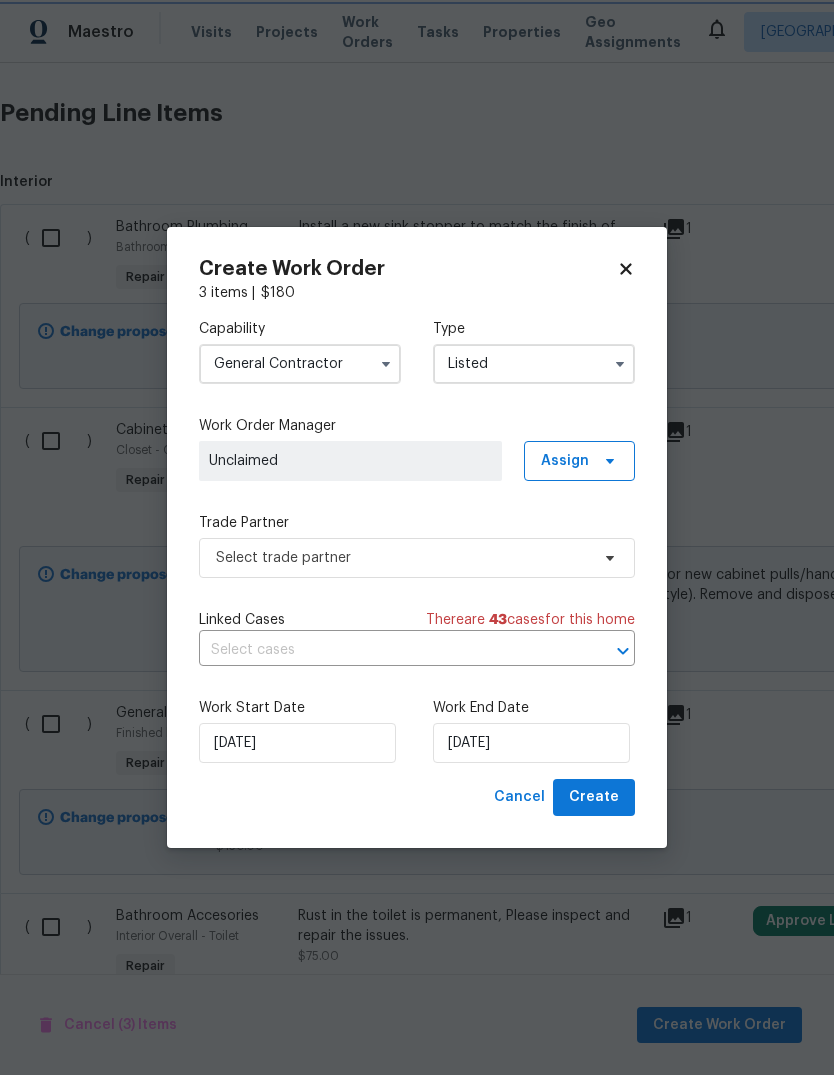 scroll, scrollTop: 0, scrollLeft: 0, axis: both 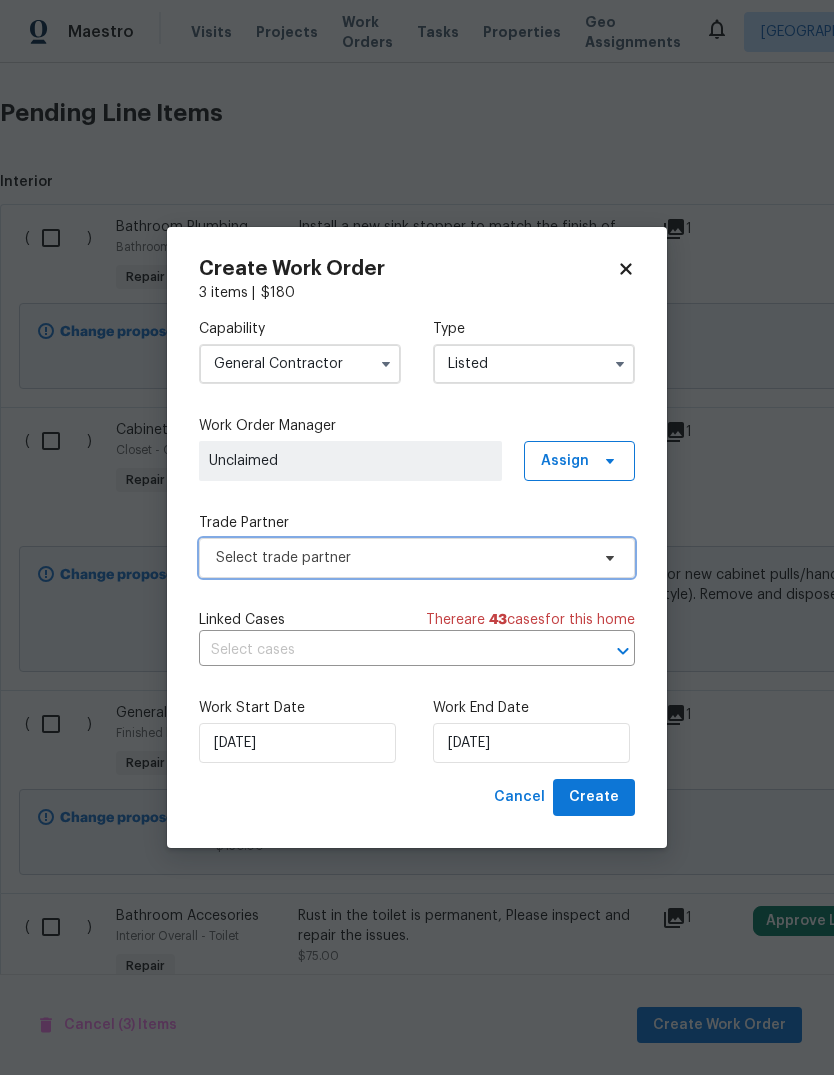 click on "Select trade partner" at bounding box center [402, 558] 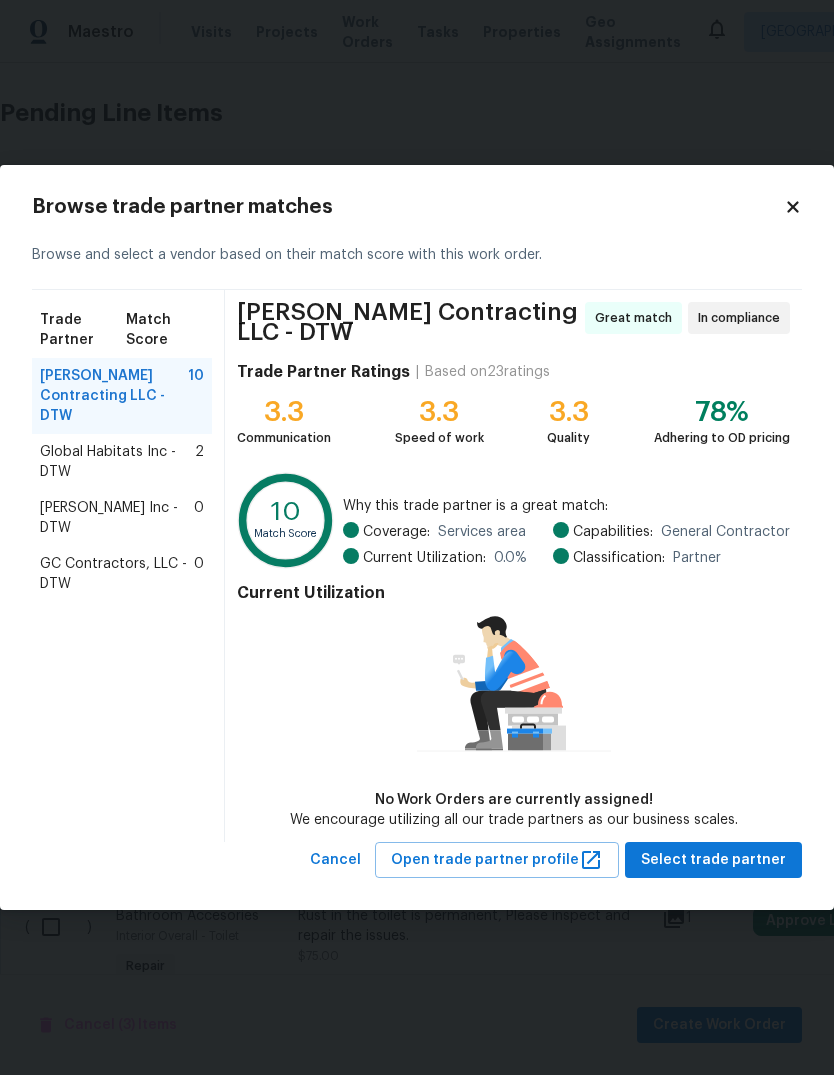 click on "Michael Radney Inc - DTW" at bounding box center [117, 518] 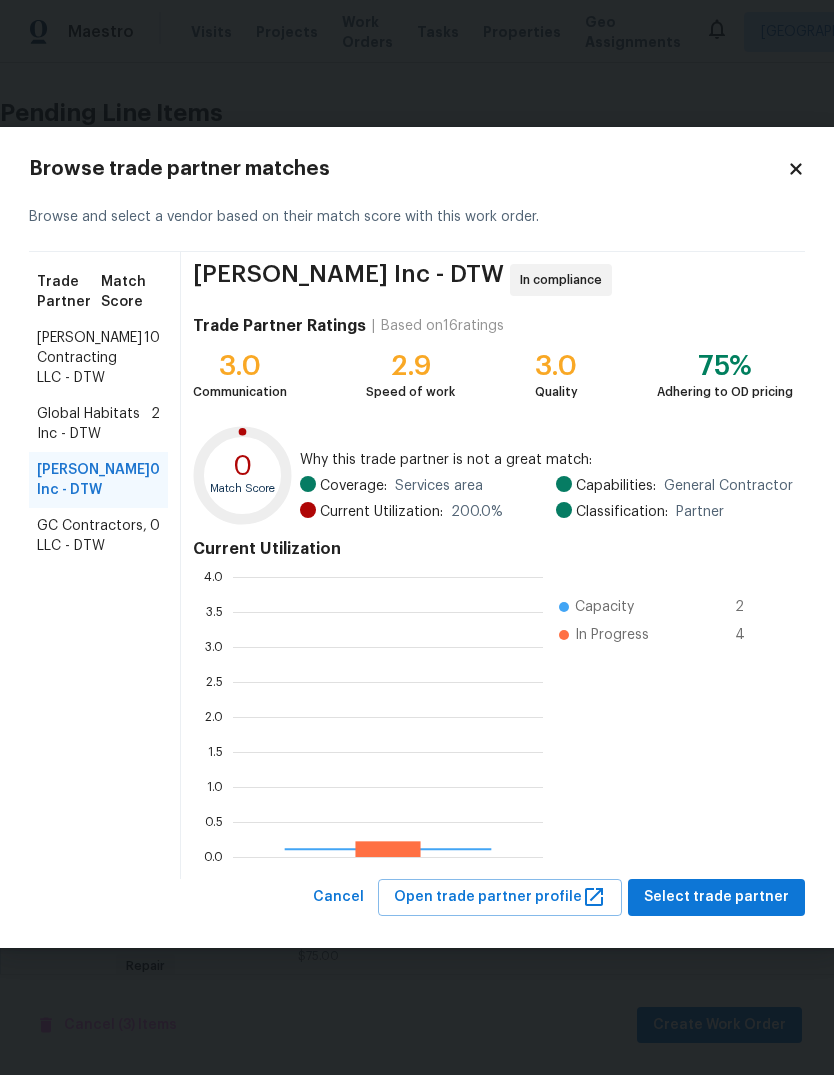 scroll, scrollTop: 2, scrollLeft: 2, axis: both 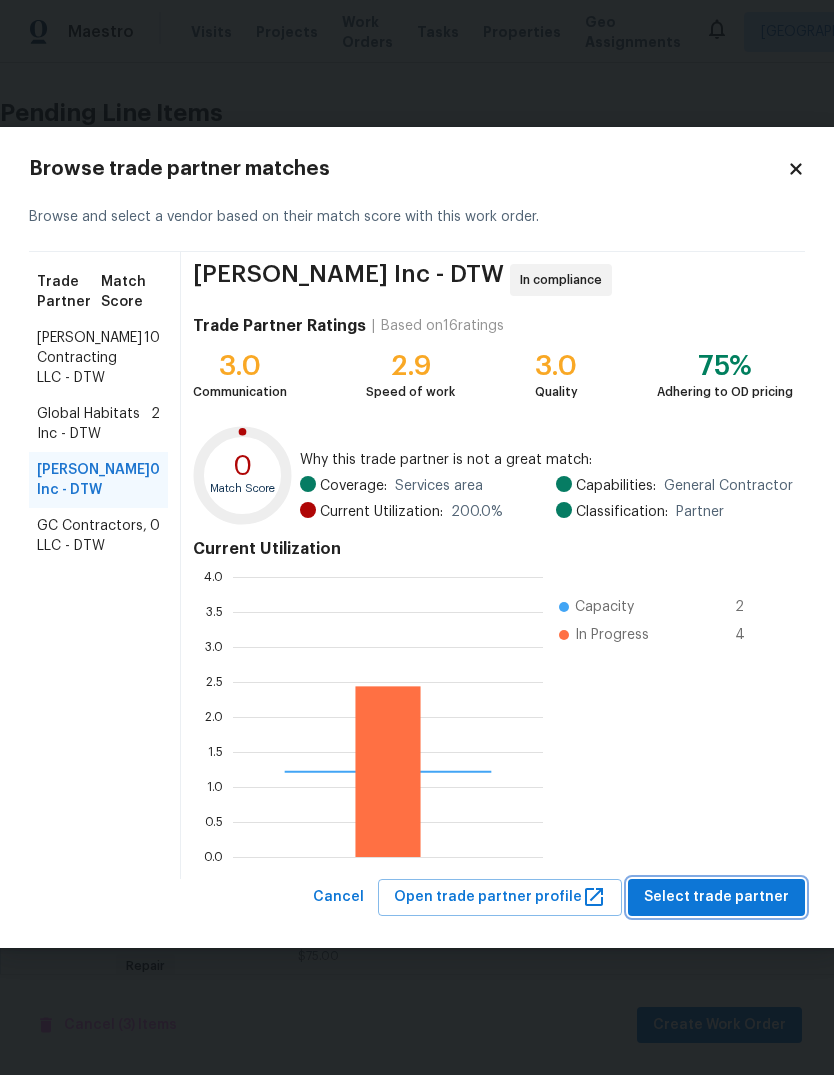 click on "Select trade partner" at bounding box center (716, 897) 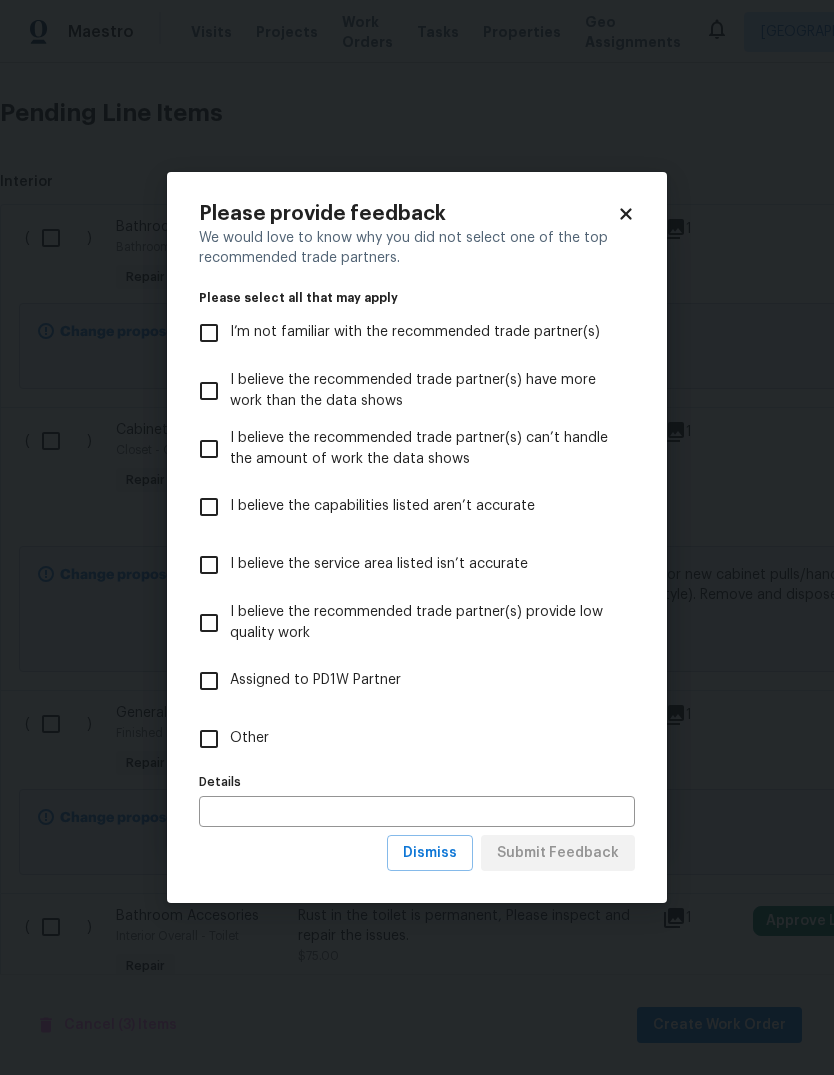 click on "Other" at bounding box center [249, 738] 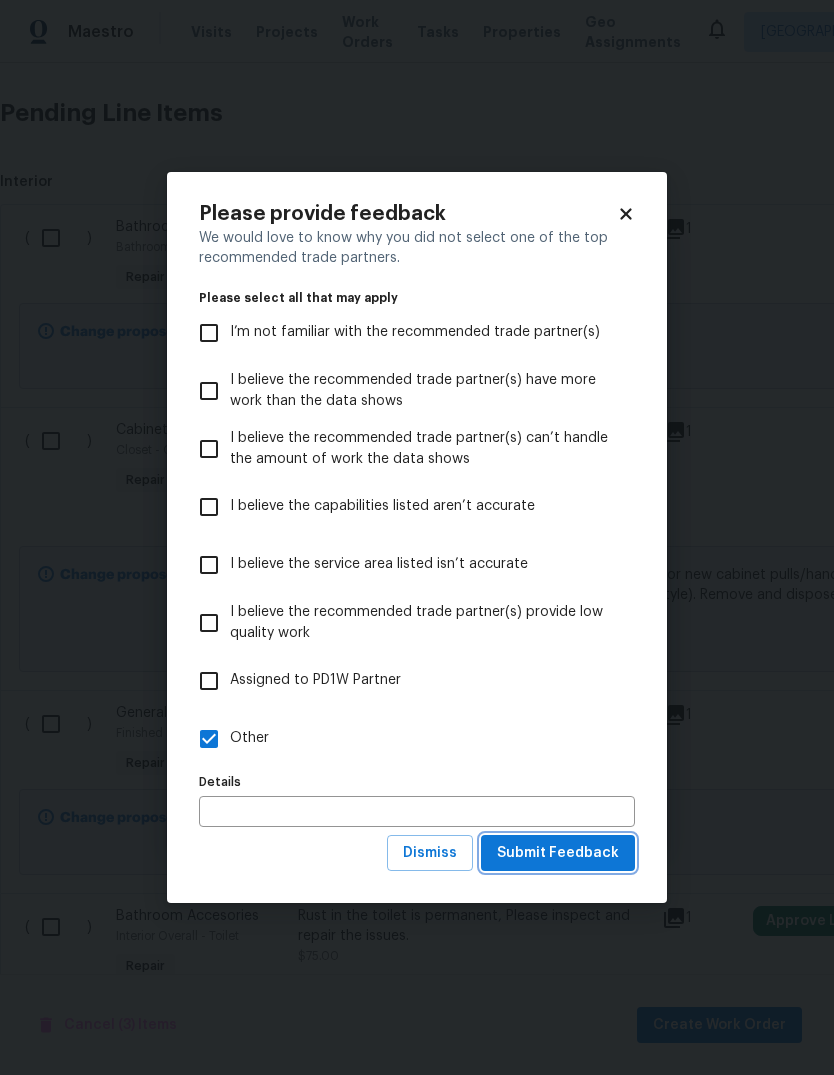 click on "Submit Feedback" at bounding box center (558, 853) 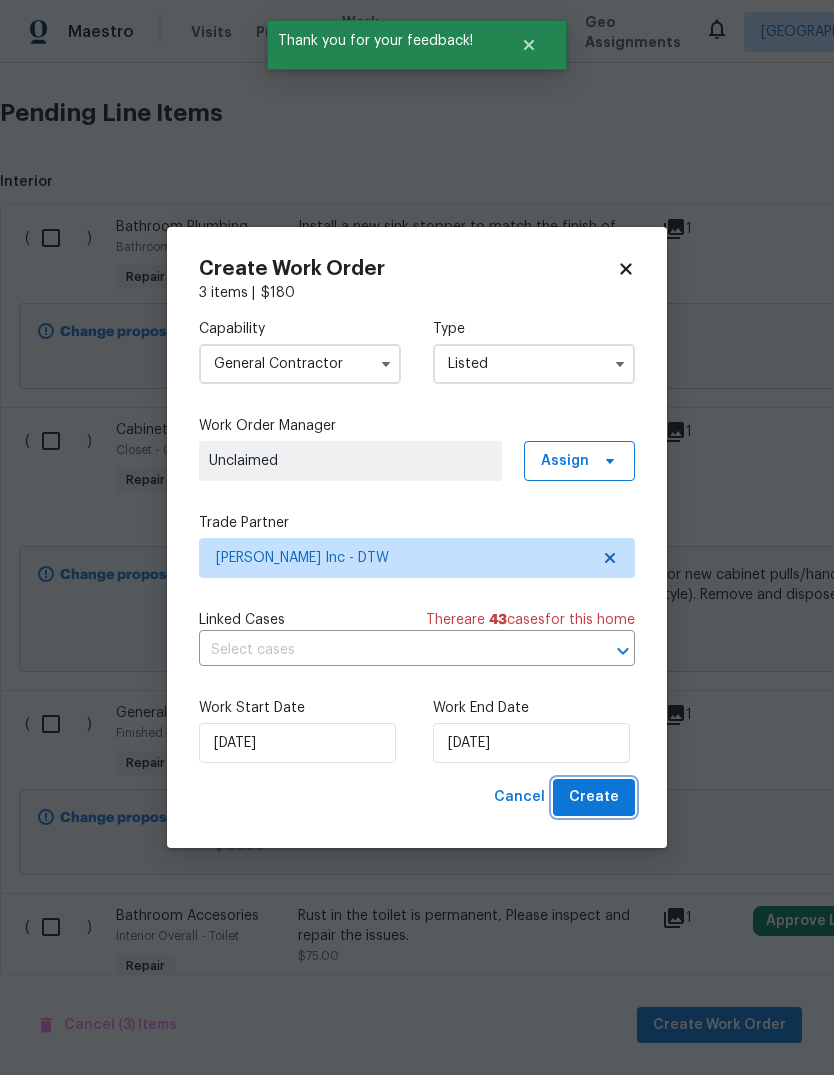 click on "Create" at bounding box center (594, 797) 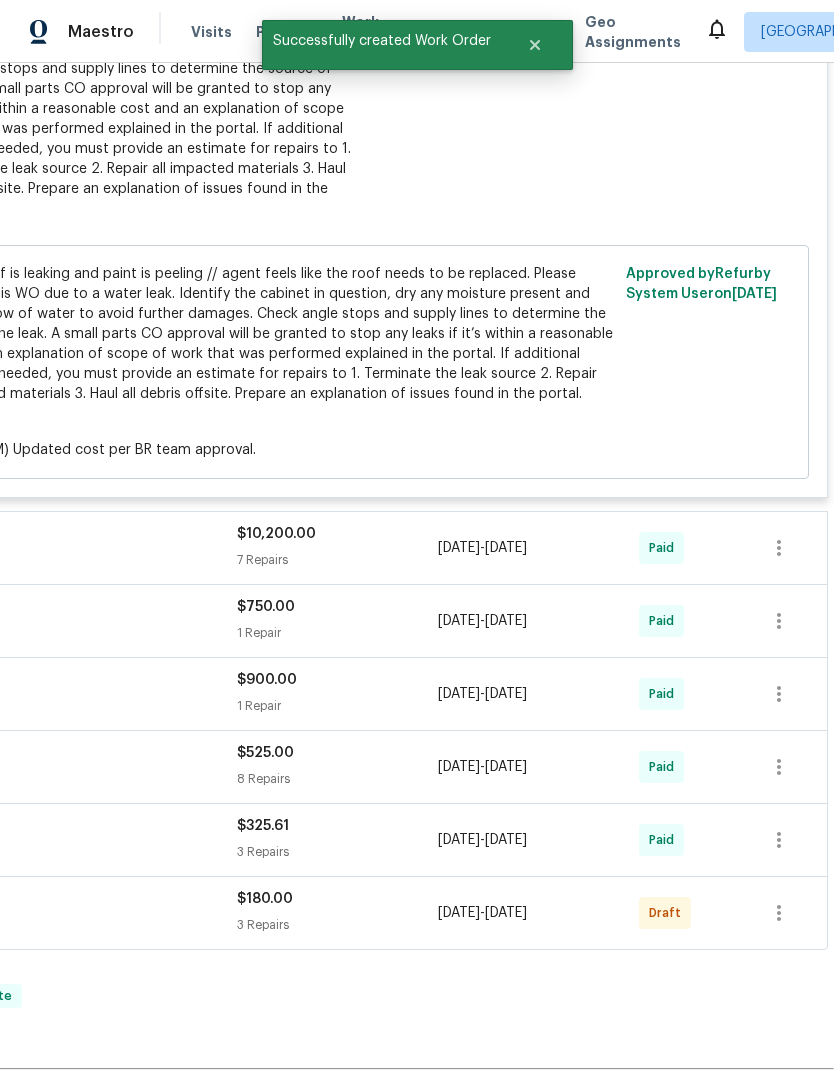 scroll, scrollTop: 1949, scrollLeft: 296, axis: both 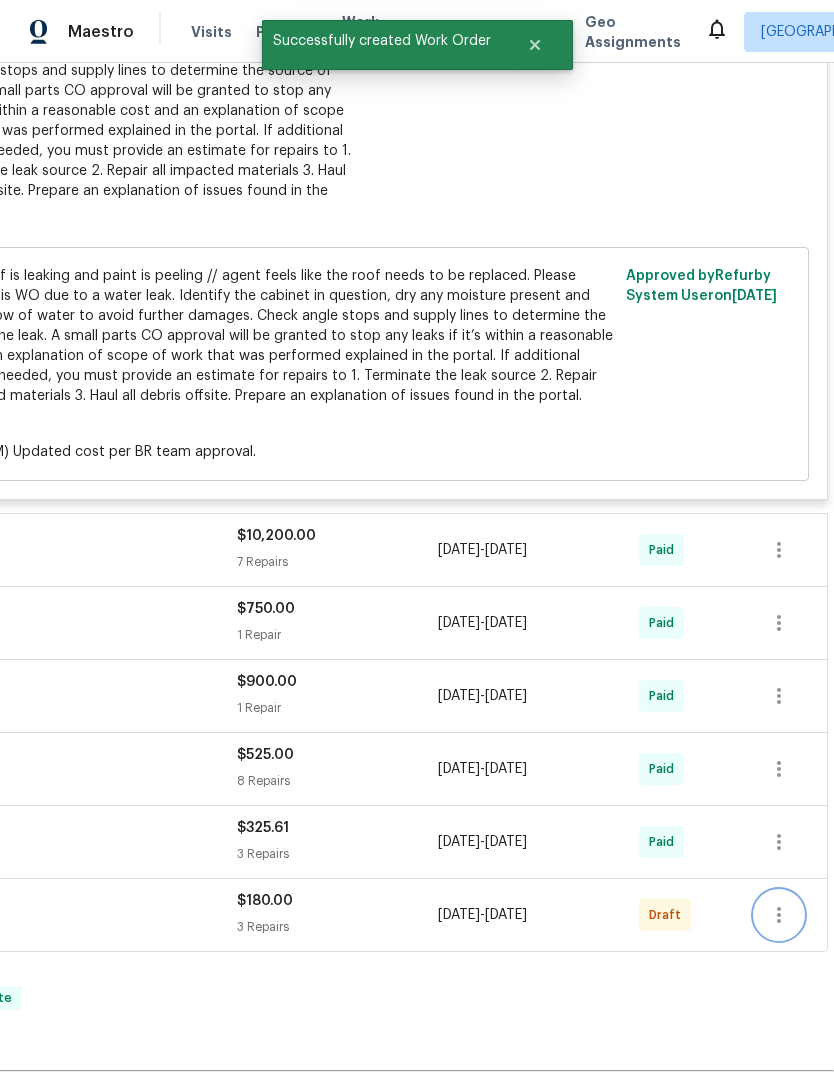click 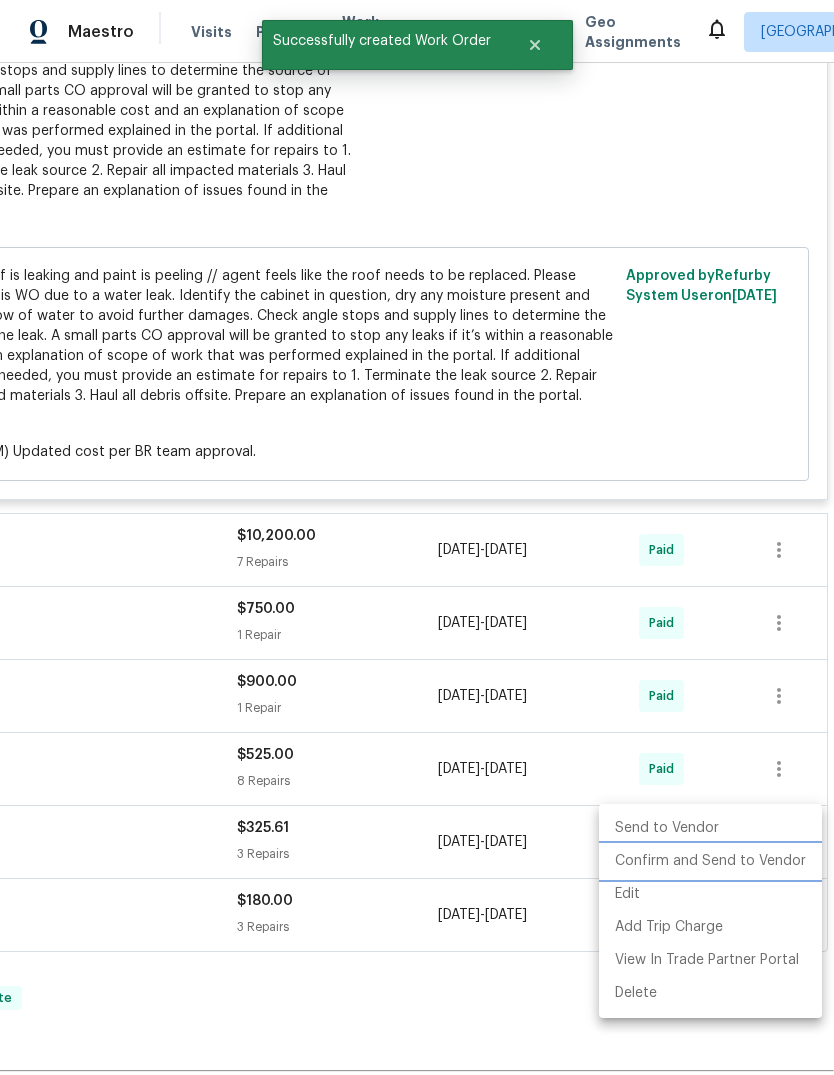 click on "Confirm and Send to Vendor" at bounding box center (710, 861) 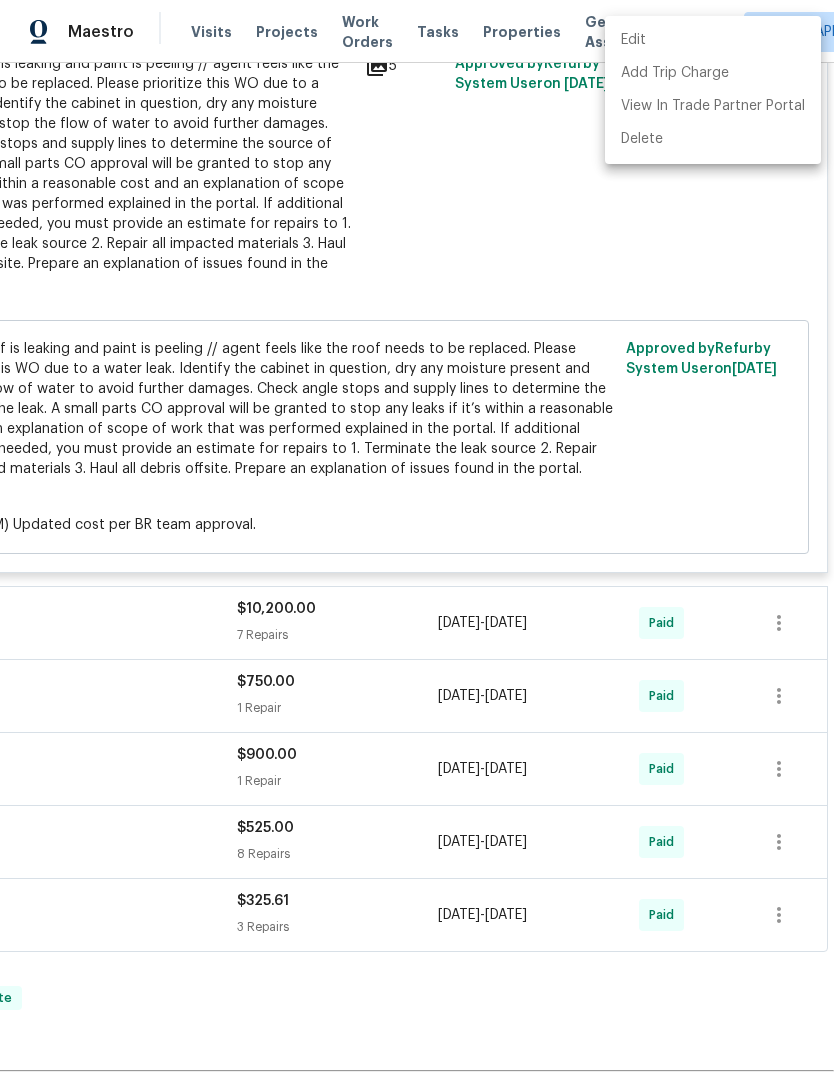 click at bounding box center [417, 537] 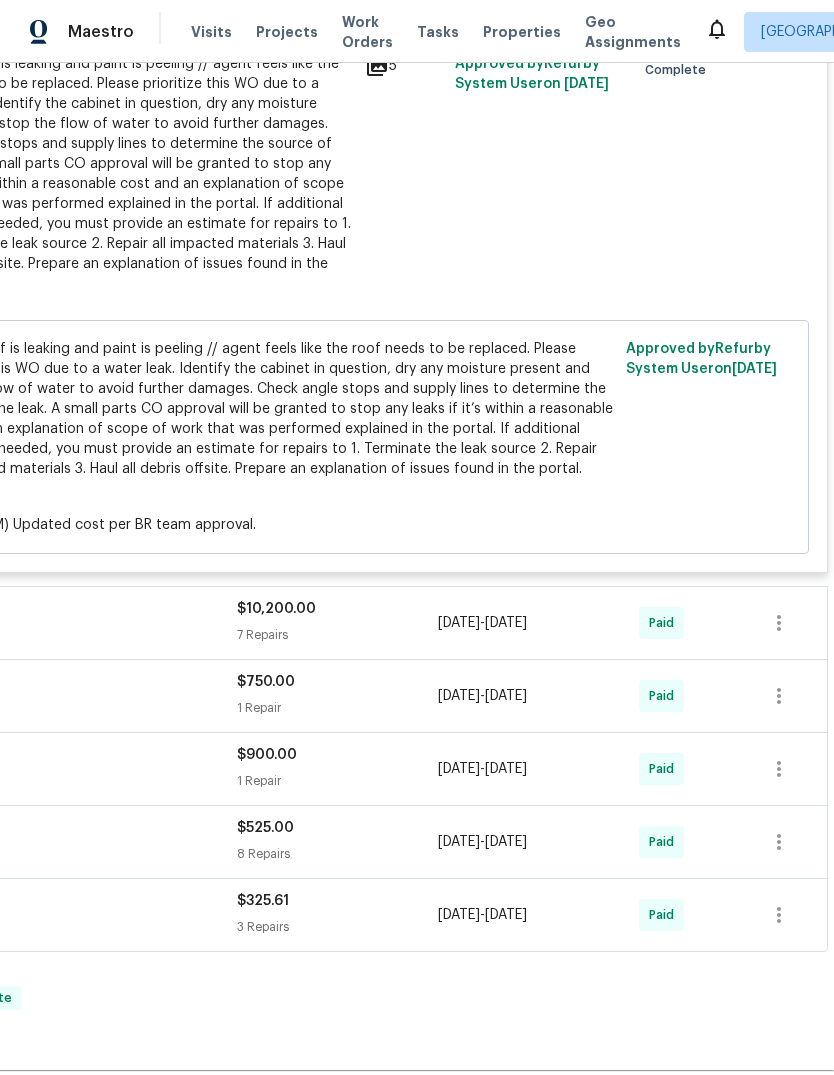 scroll, scrollTop: 0, scrollLeft: 296, axis: horizontal 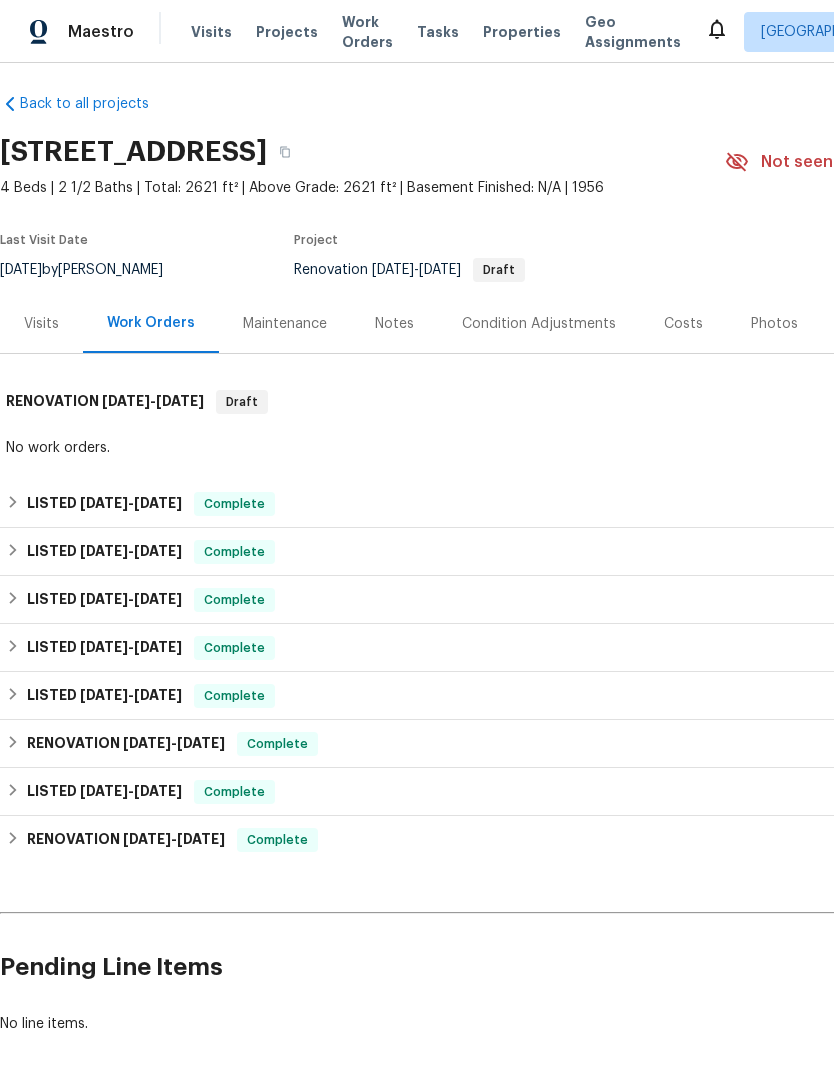 click on "Visits" at bounding box center [41, 324] 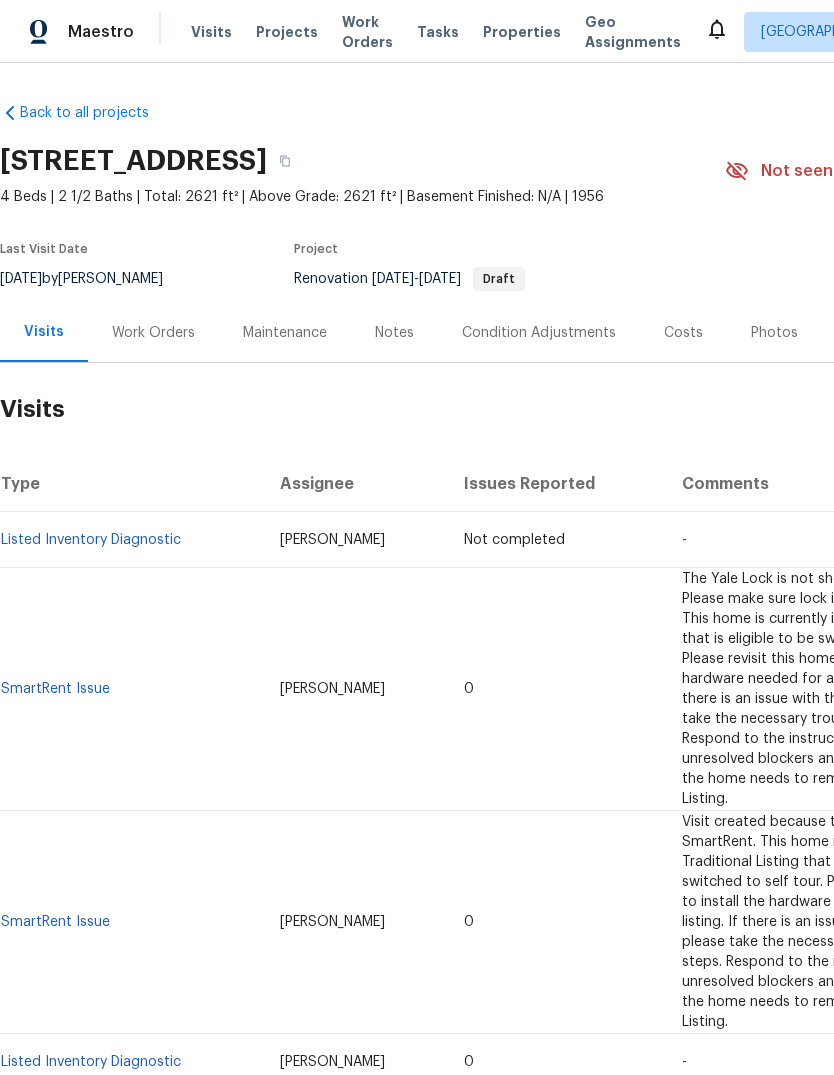scroll, scrollTop: 0, scrollLeft: 0, axis: both 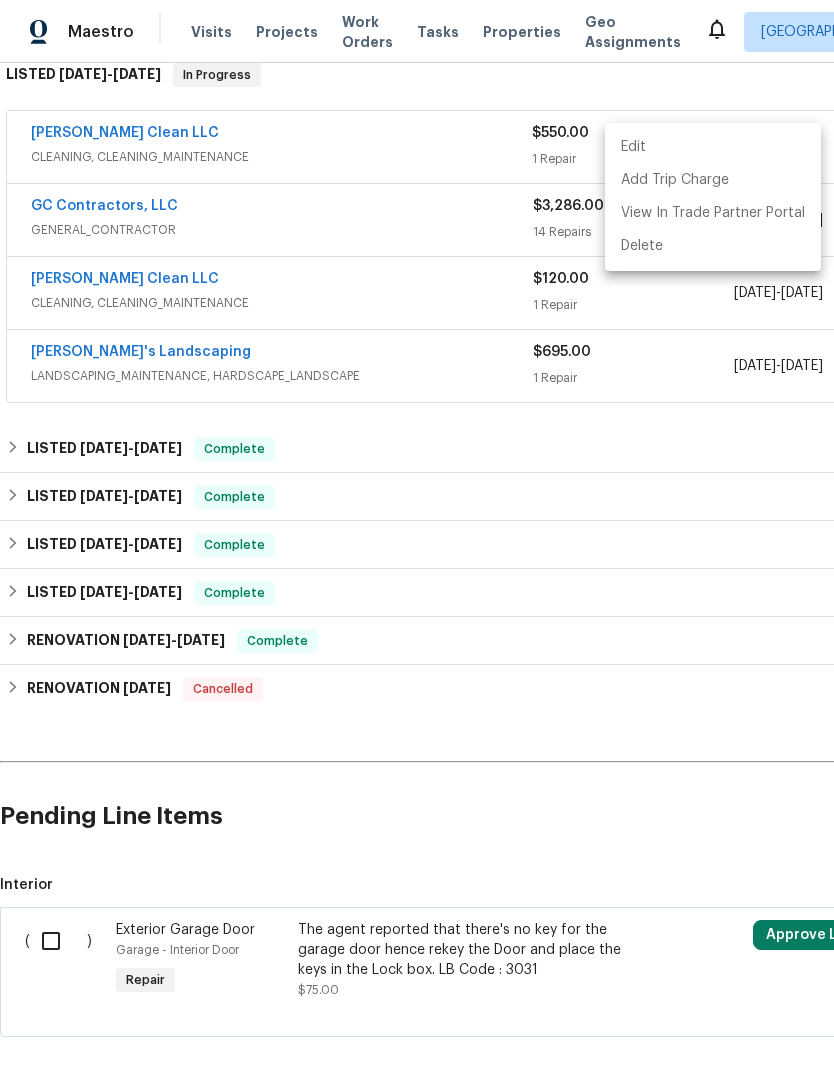 click at bounding box center (417, 537) 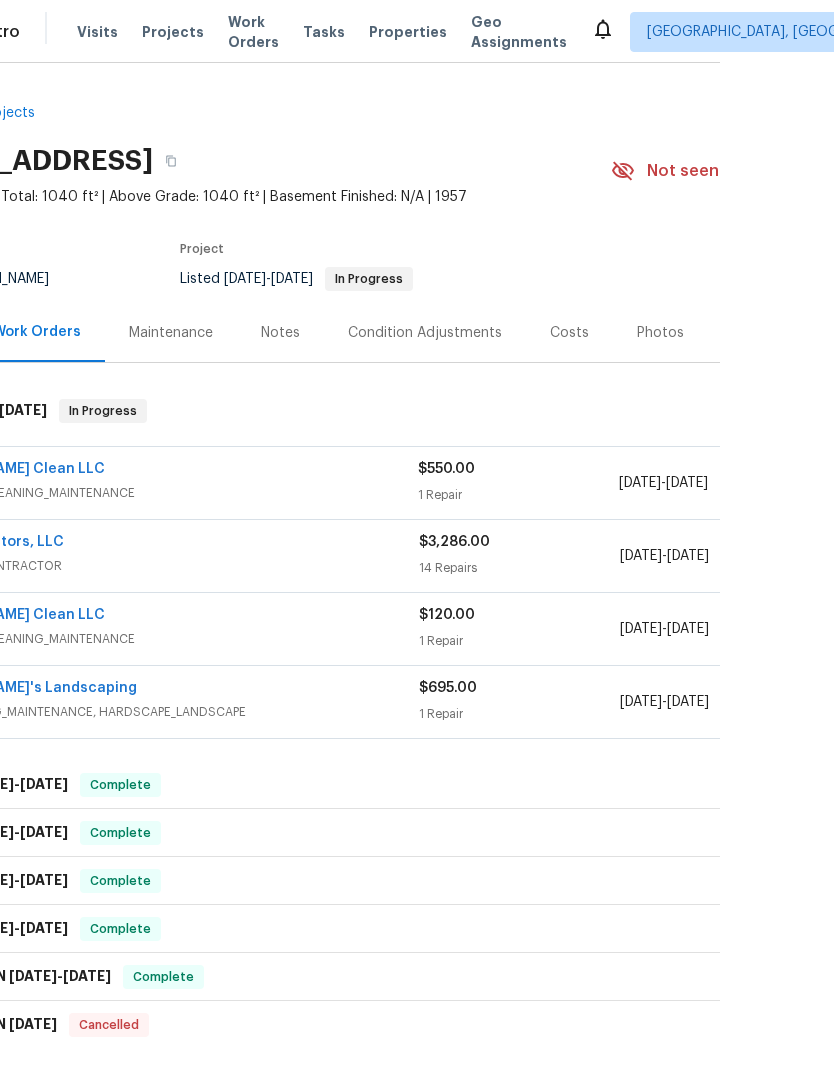 scroll, scrollTop: 0, scrollLeft: 0, axis: both 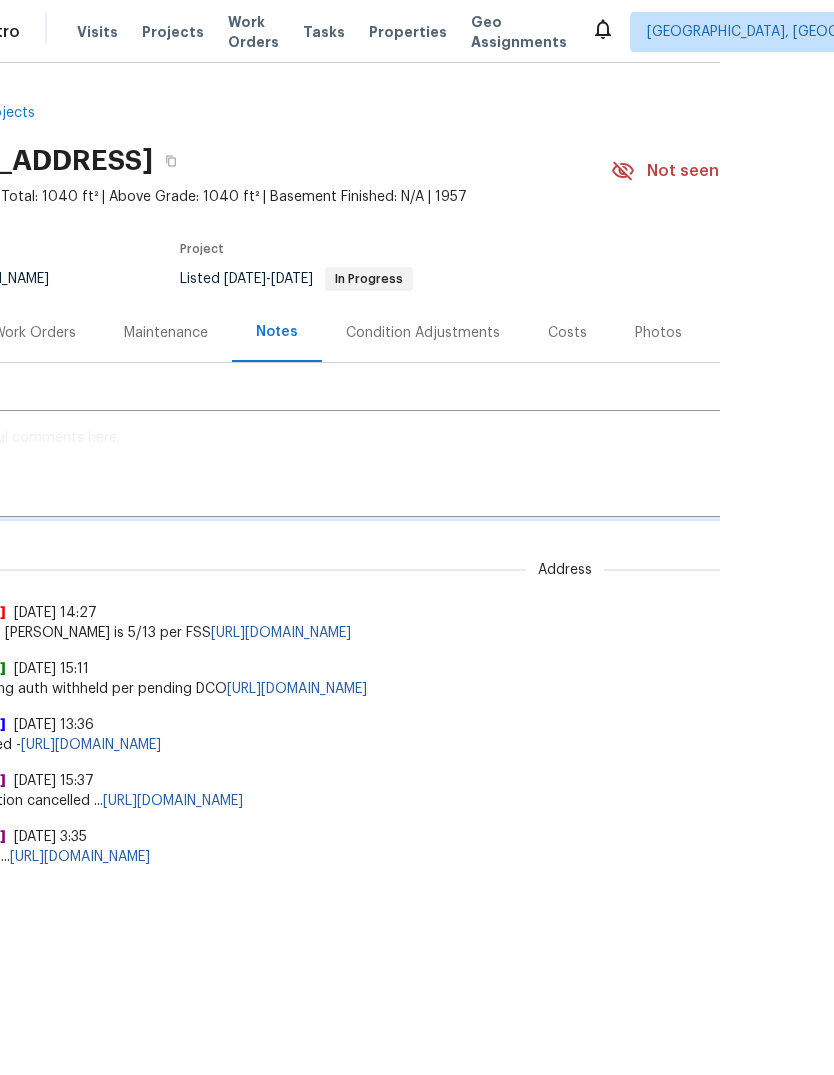 click at bounding box center [451, 466] 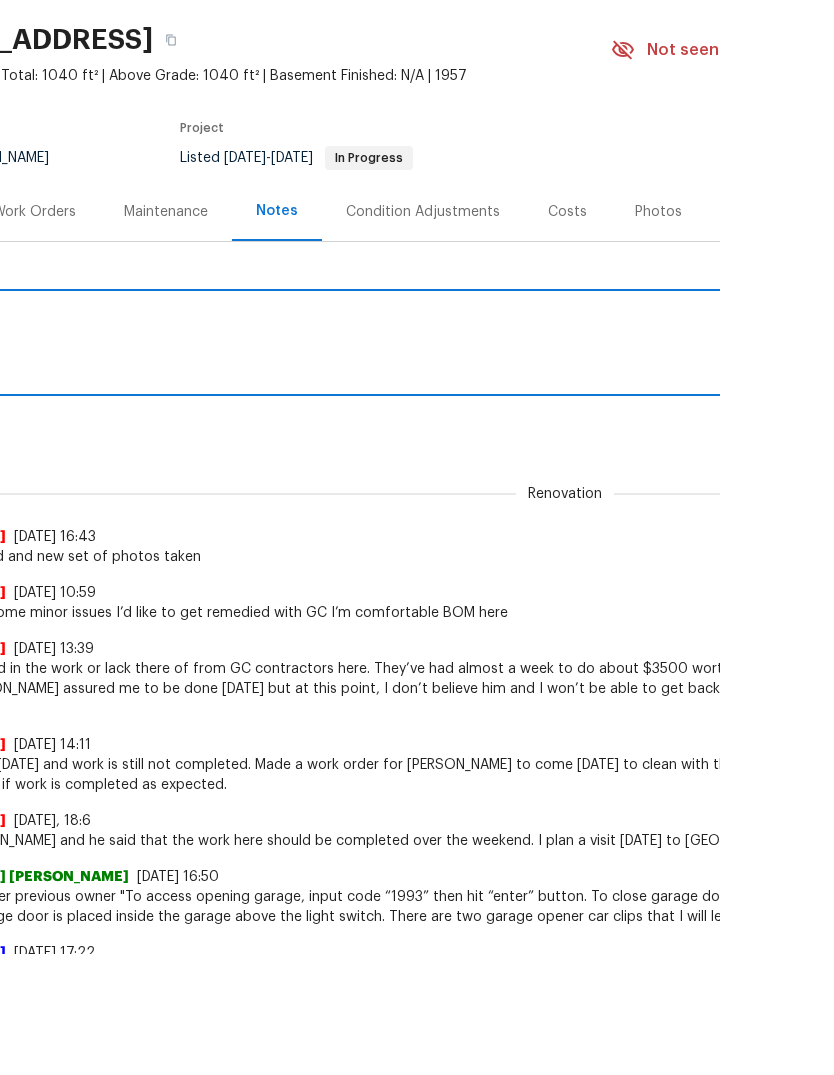 scroll, scrollTop: 0, scrollLeft: 0, axis: both 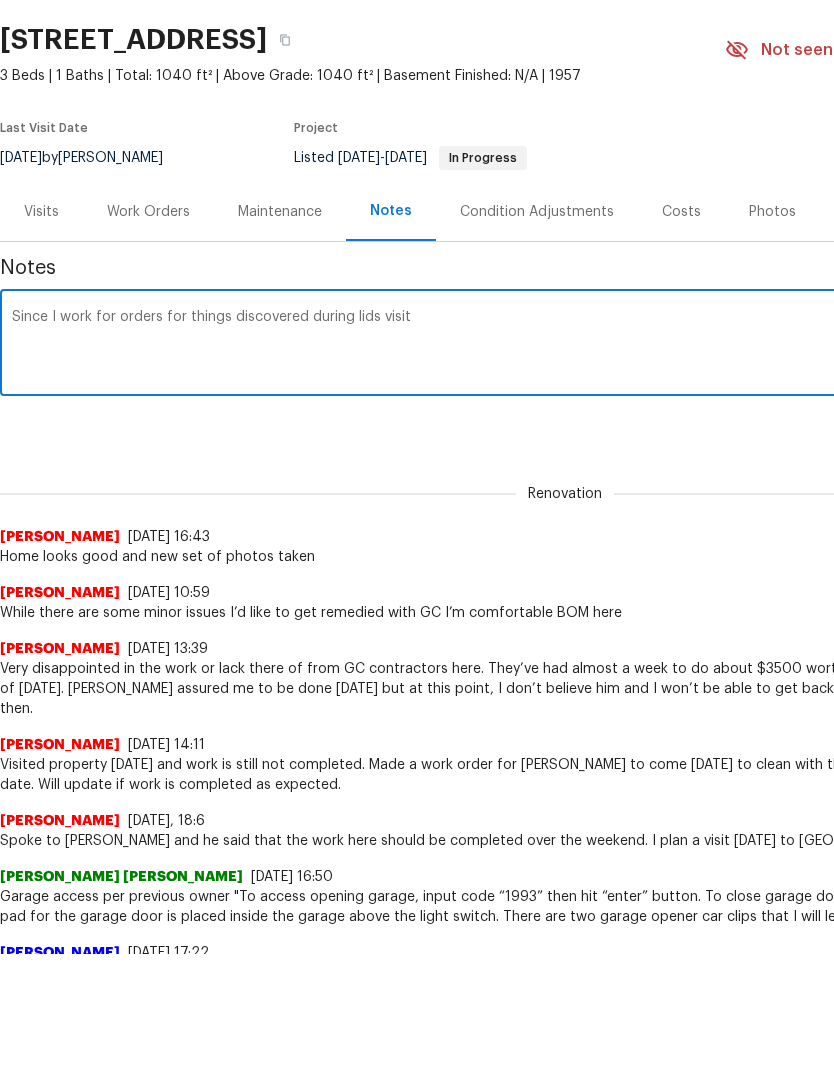 click on "Since I work for orders for things discovered during lids visit" at bounding box center [565, 466] 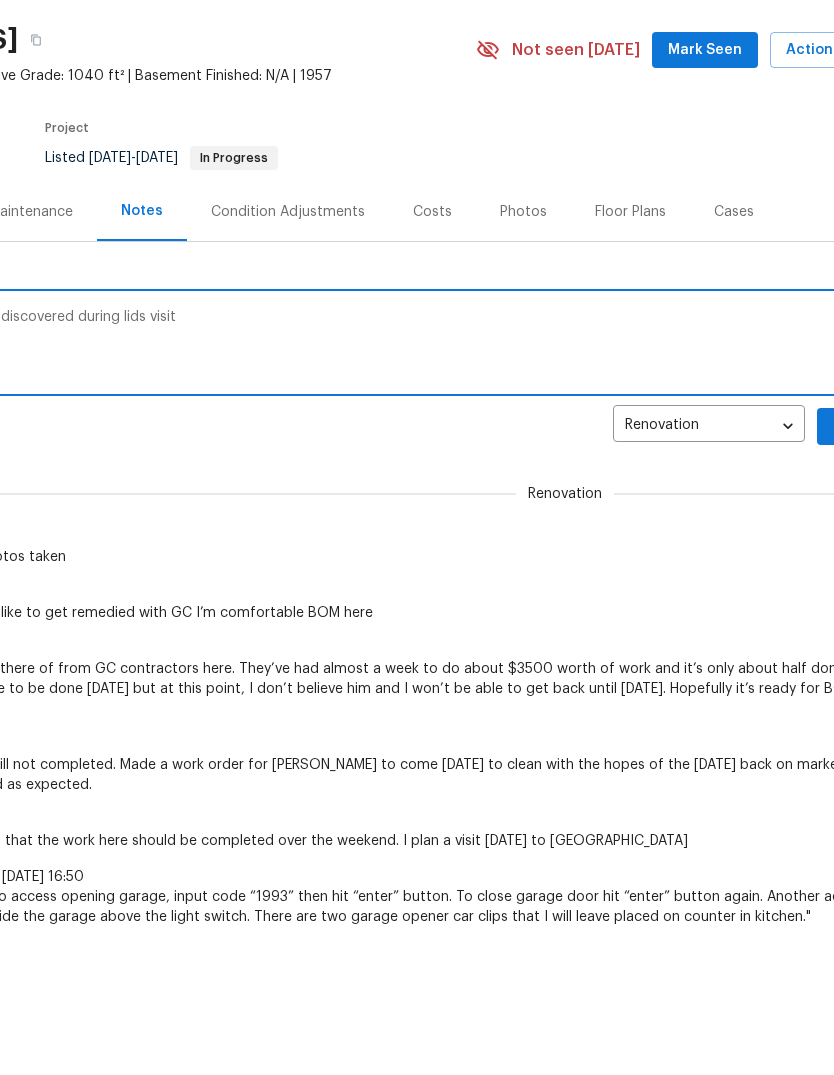 scroll, scrollTop: 0, scrollLeft: 284, axis: horizontal 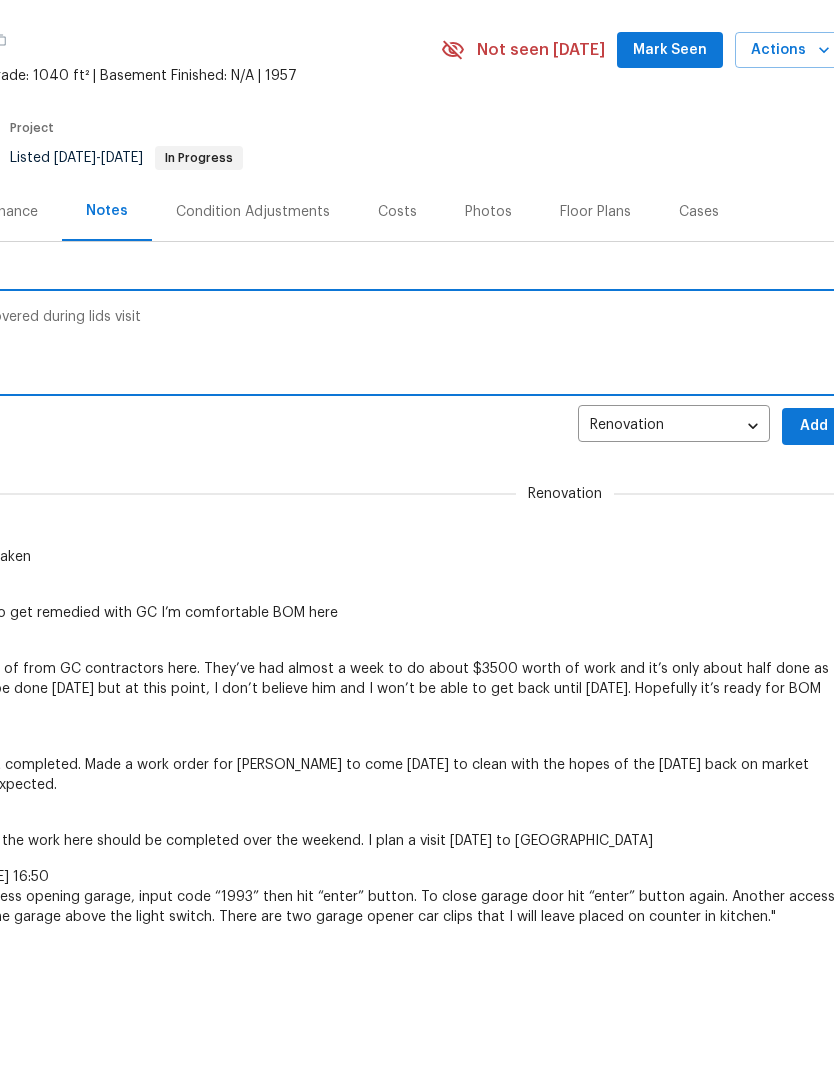 type on "Sent out work for orders for things discovered during lids visit" 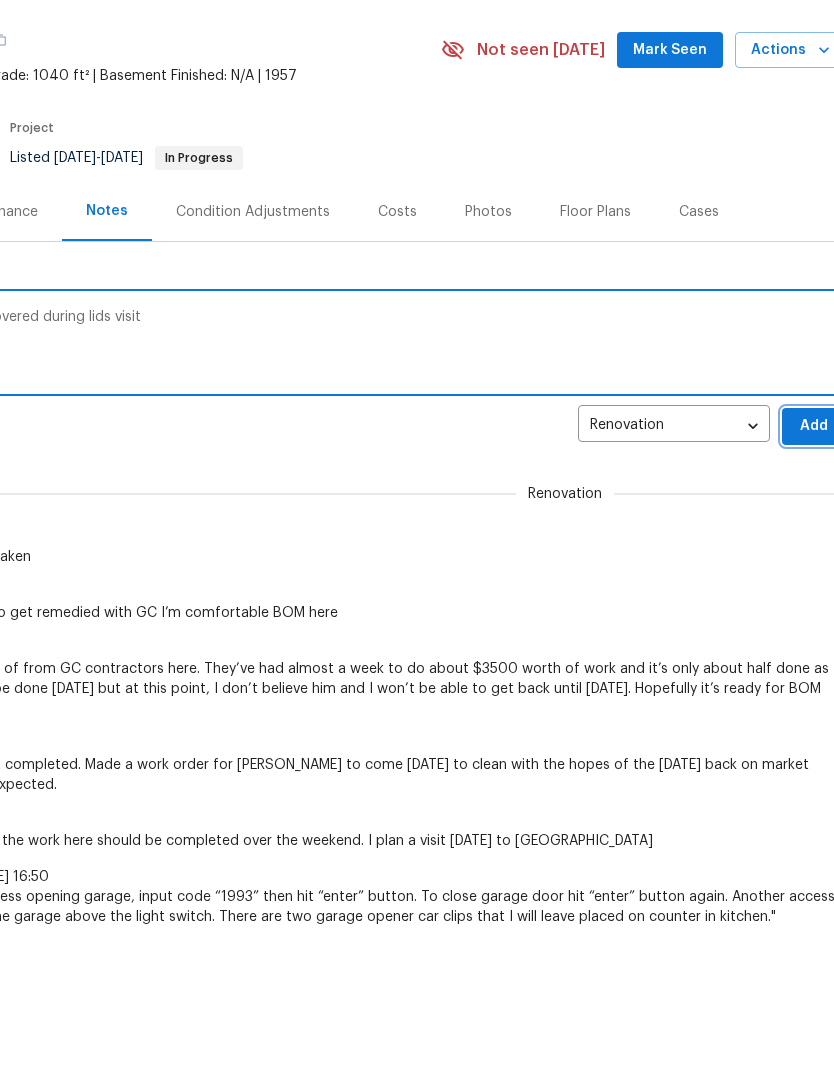 click on "Add" at bounding box center [814, 547] 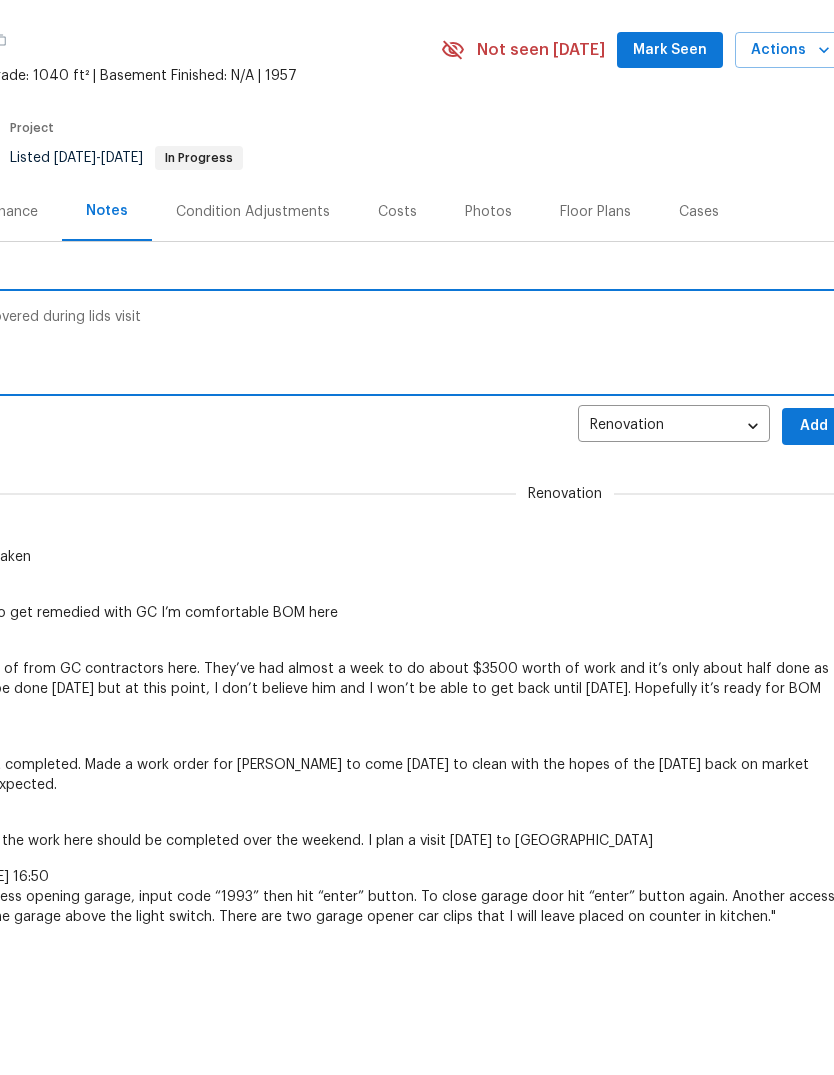 scroll, scrollTop: 121, scrollLeft: 0, axis: vertical 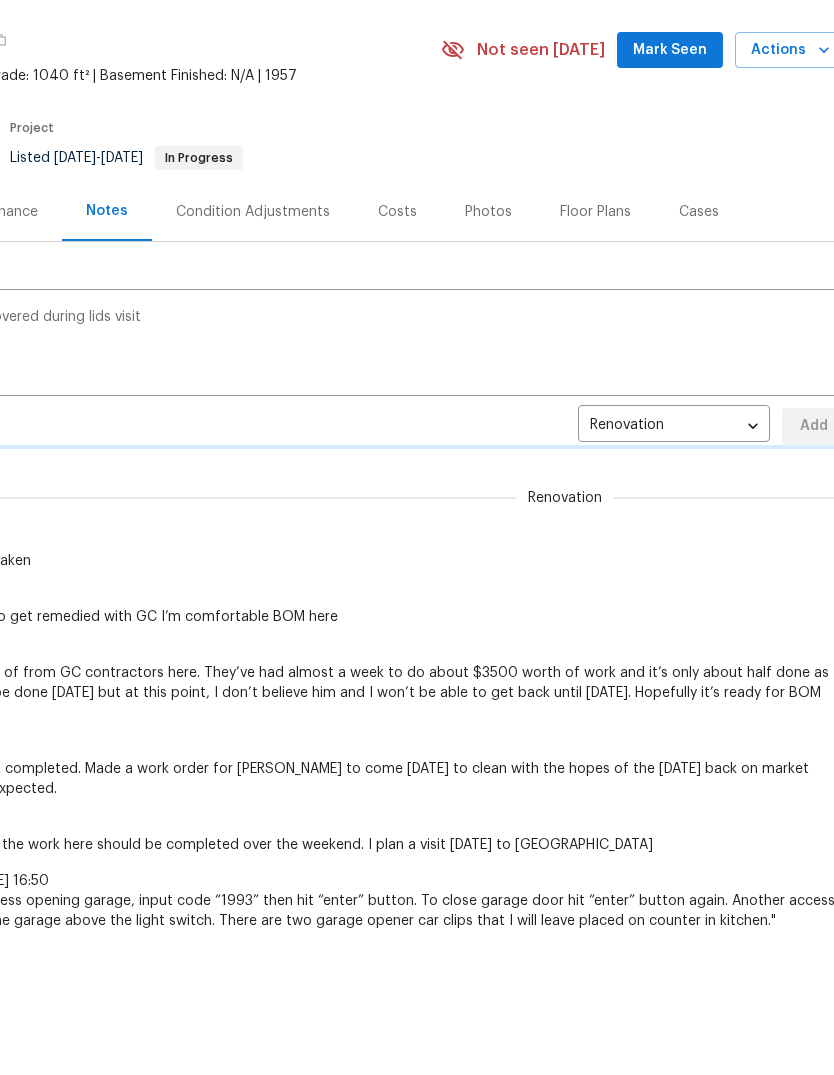 type 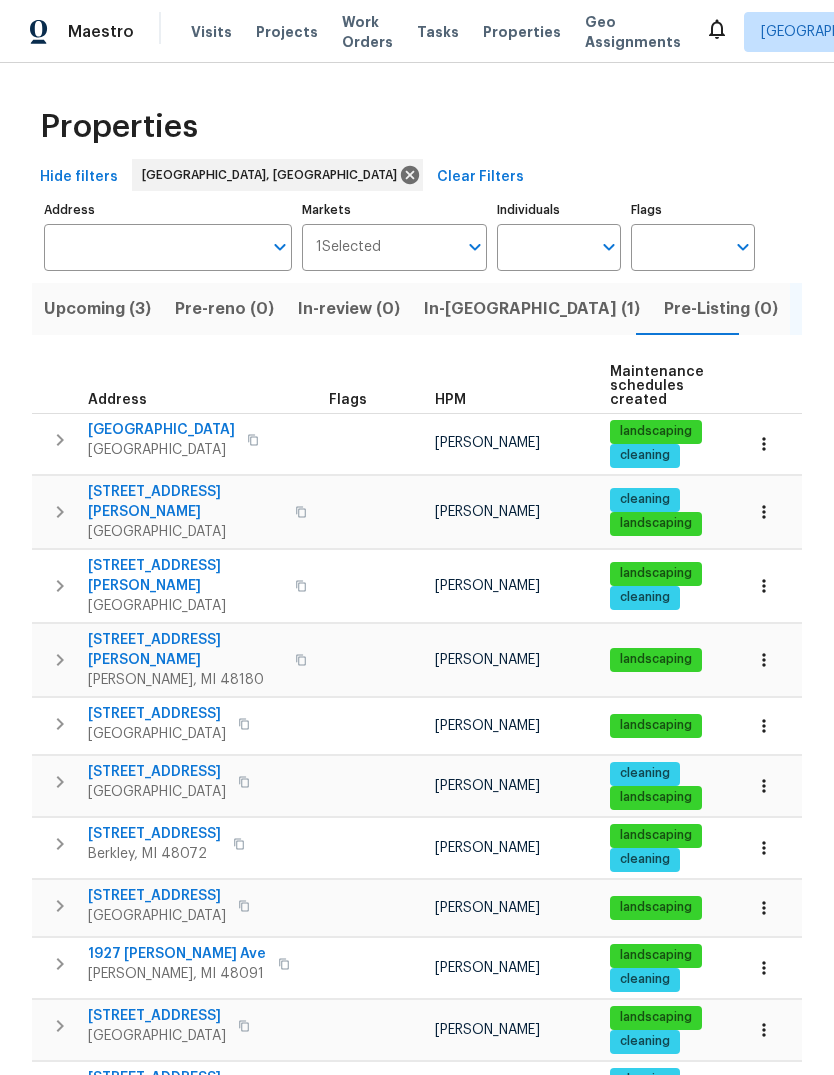 scroll, scrollTop: 0, scrollLeft: 0, axis: both 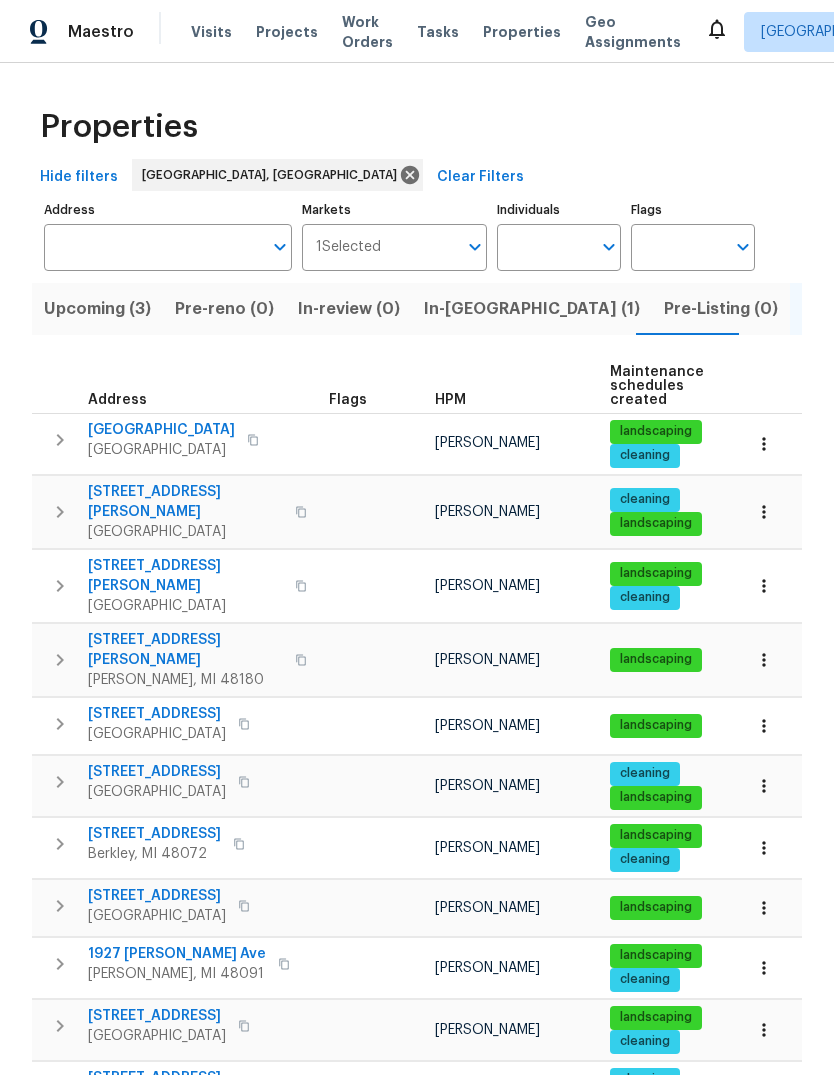 click at bounding box center (244, 782) 